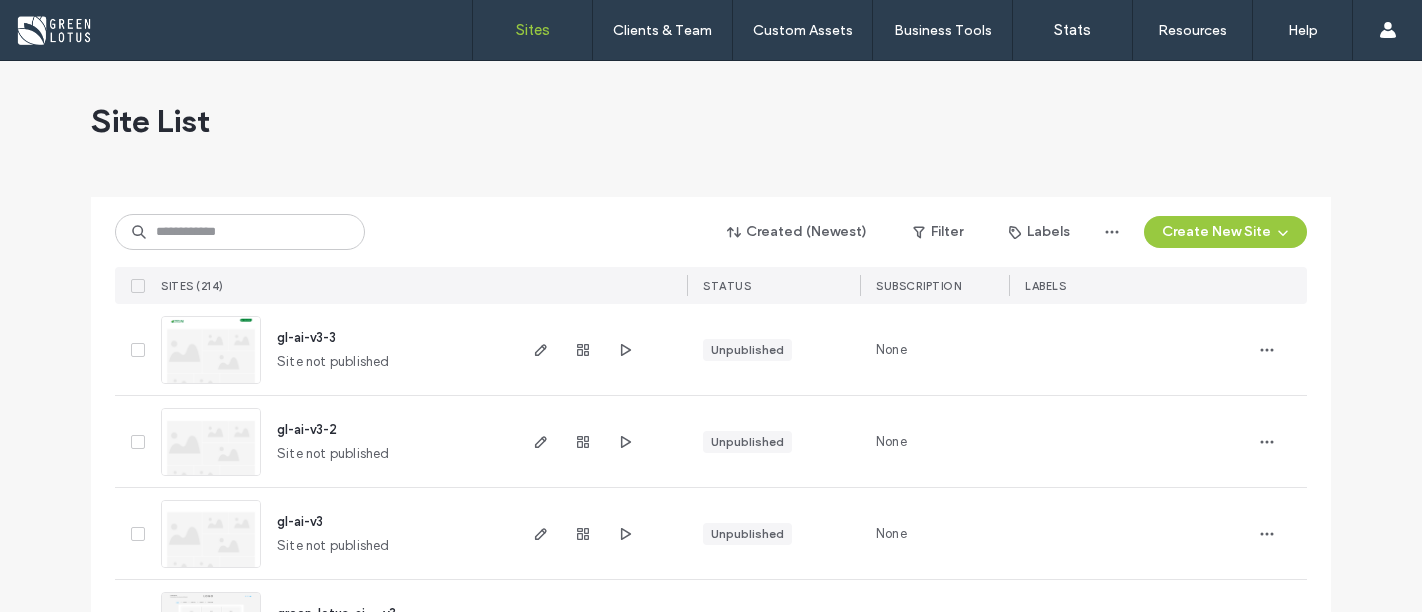 scroll, scrollTop: 0, scrollLeft: 0, axis: both 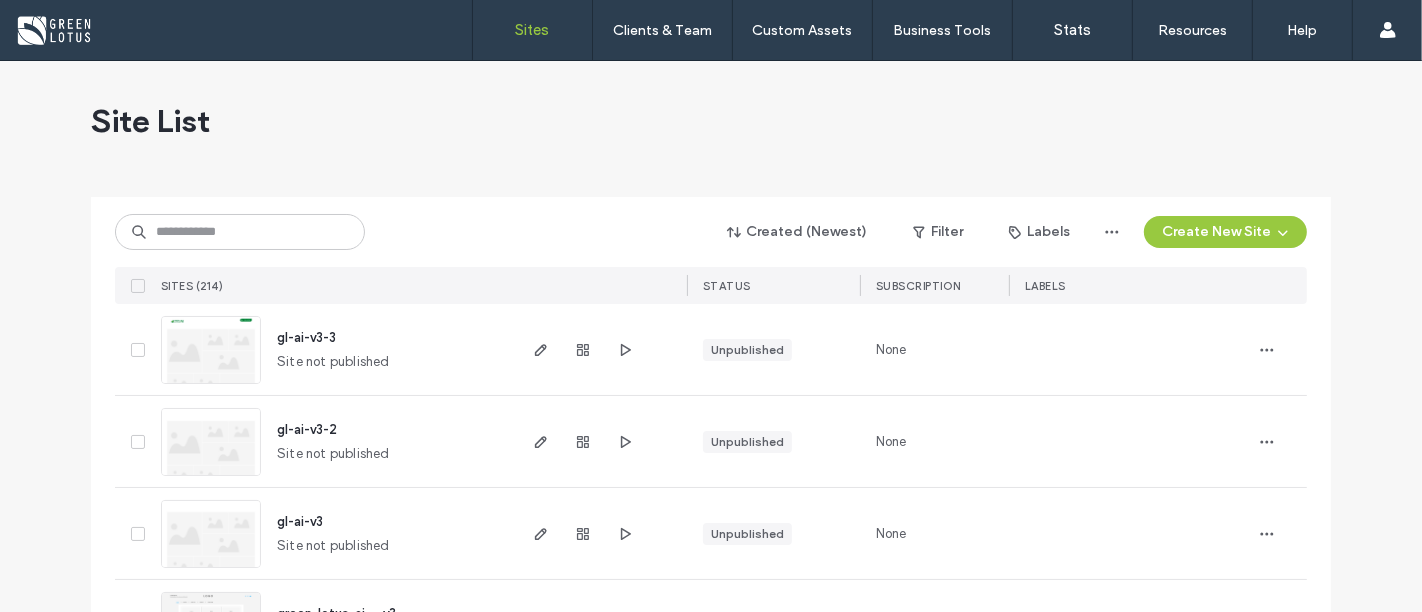click on "Created (Newest) Filter Labels Create New Site SITES (214) STATUS Subscription LABELS" at bounding box center [711, 250] 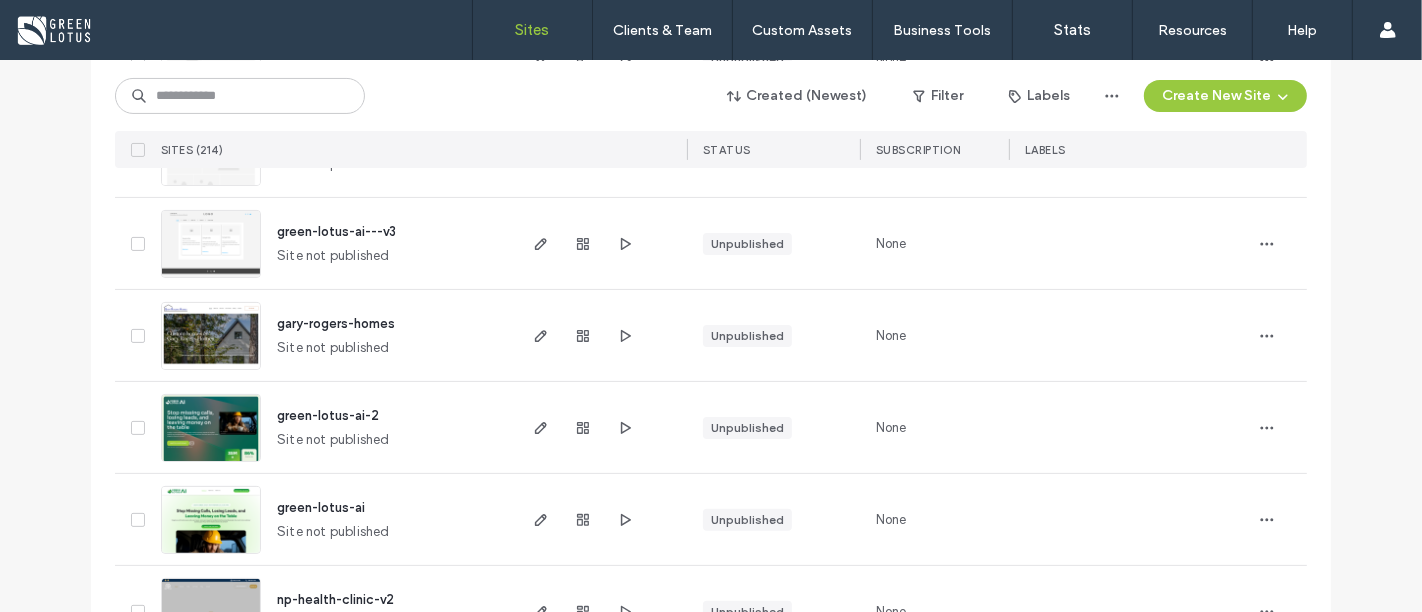 scroll, scrollTop: 555, scrollLeft: 0, axis: vertical 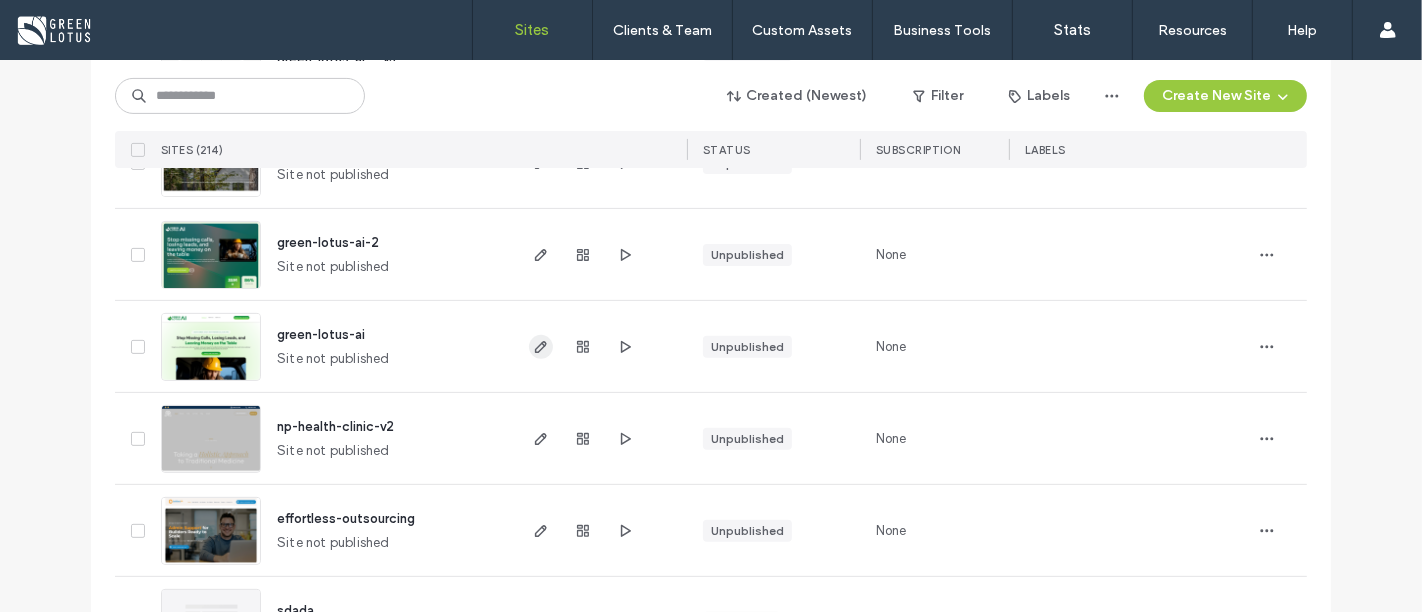 click 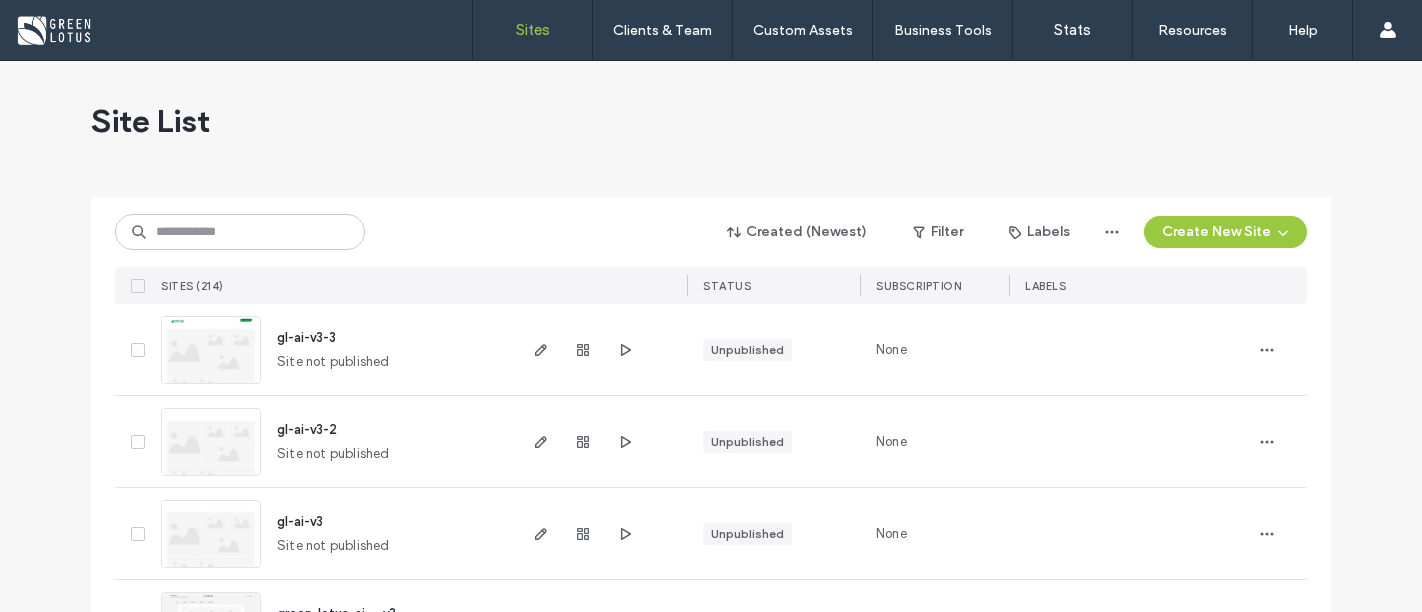 scroll, scrollTop: 0, scrollLeft: 0, axis: both 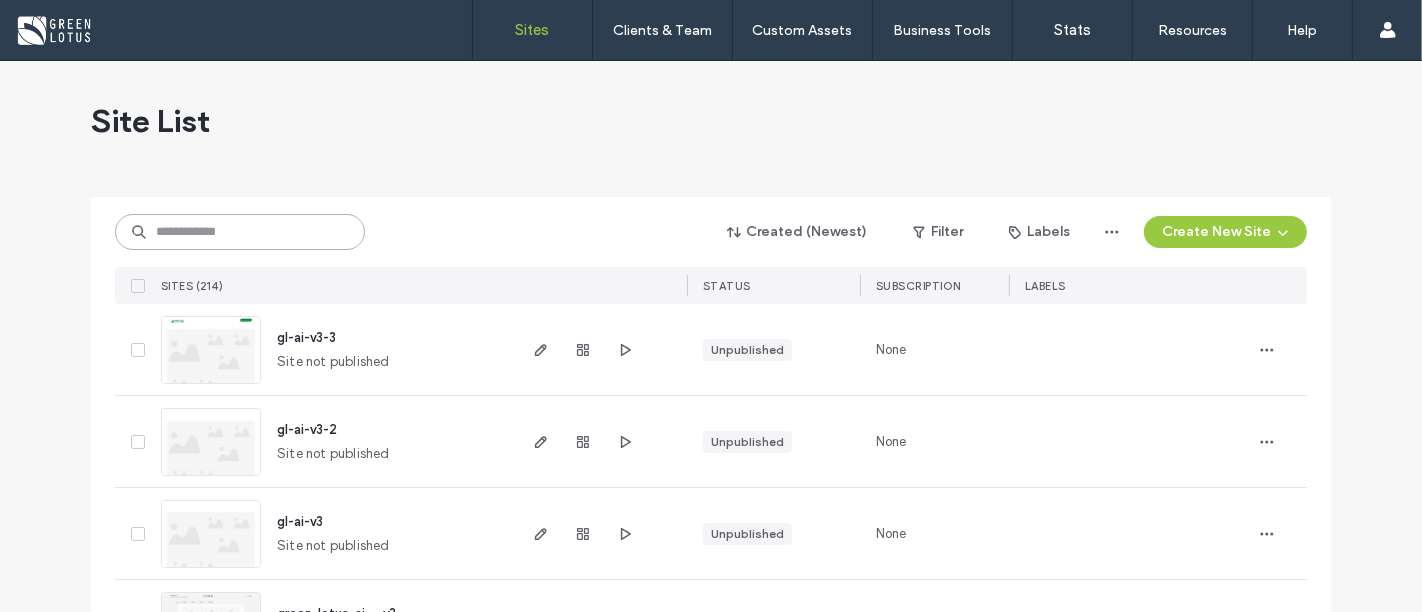 click at bounding box center (240, 232) 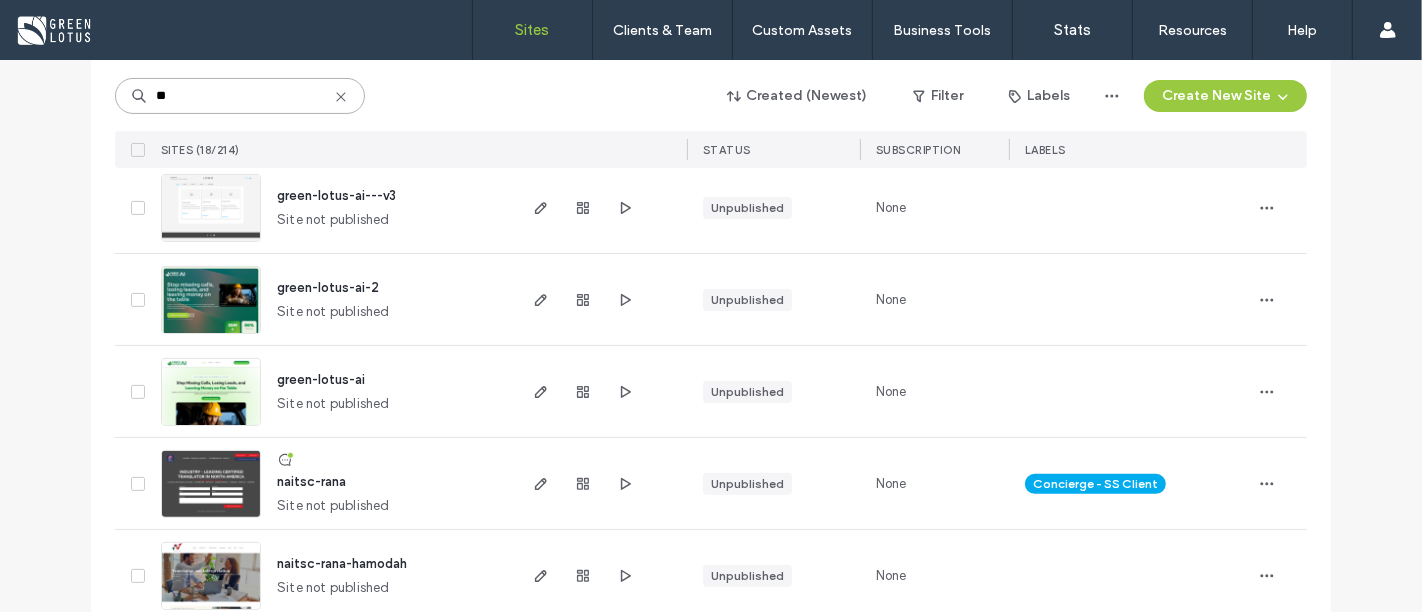 scroll, scrollTop: 444, scrollLeft: 0, axis: vertical 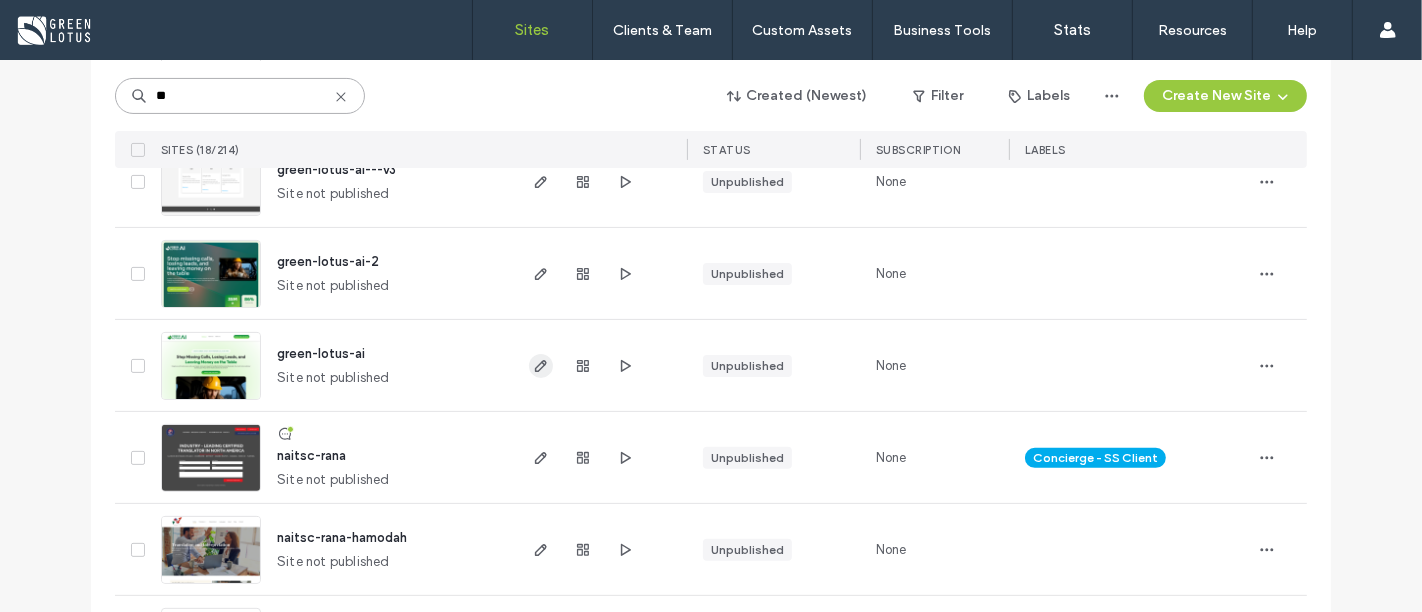 type on "**" 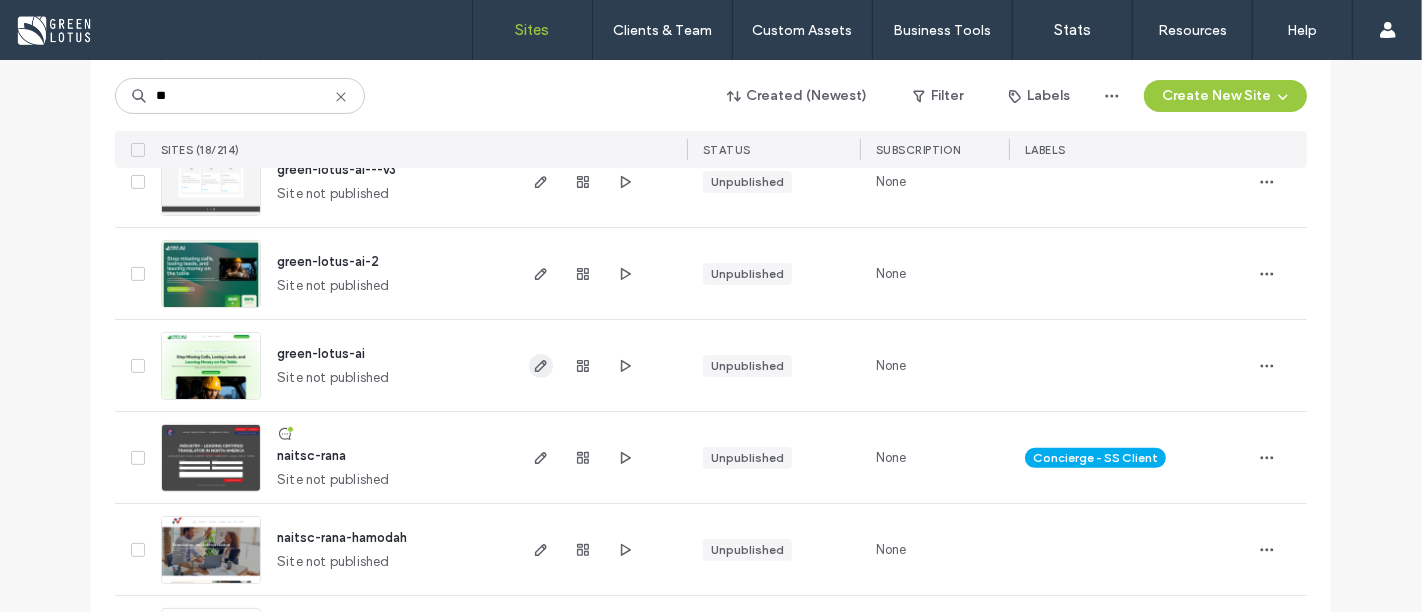 click 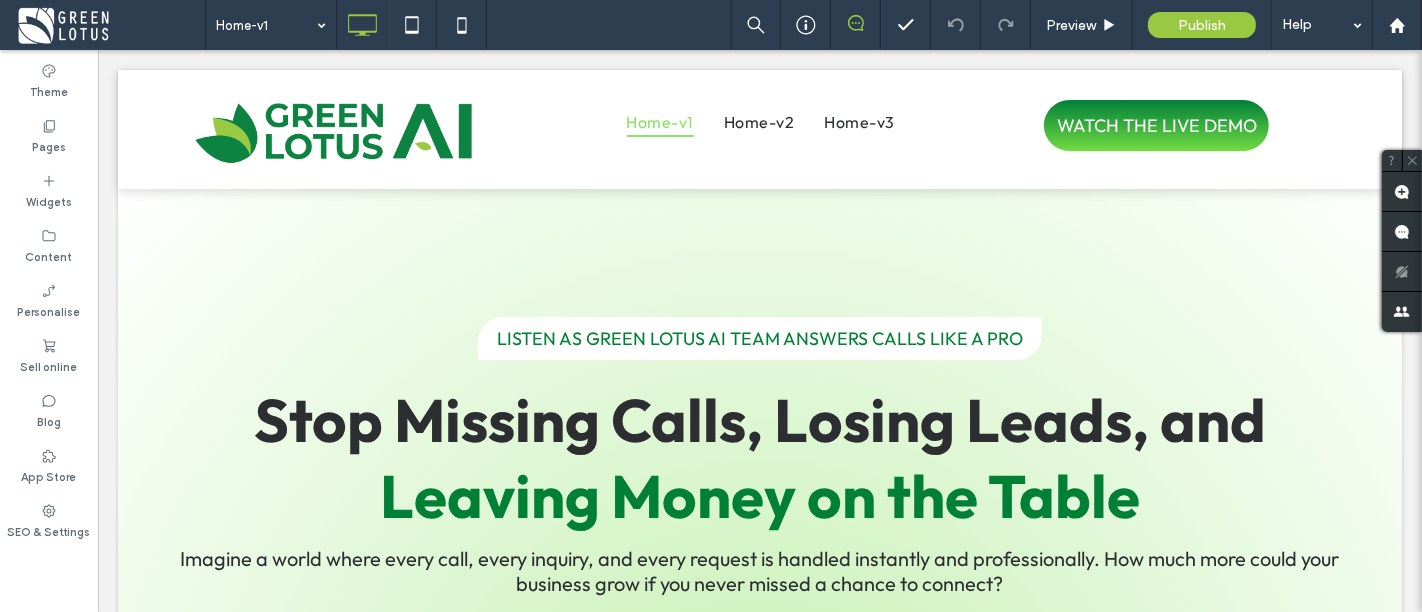 scroll, scrollTop: 0, scrollLeft: 0, axis: both 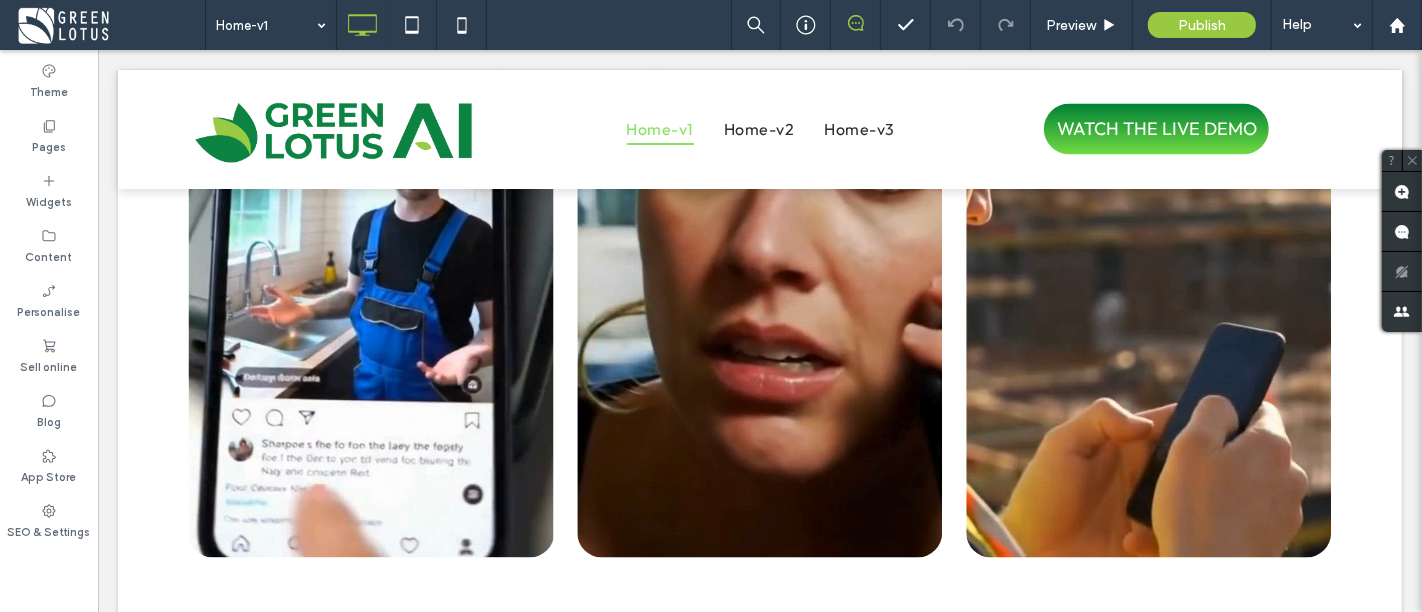 click at bounding box center [110, 25] 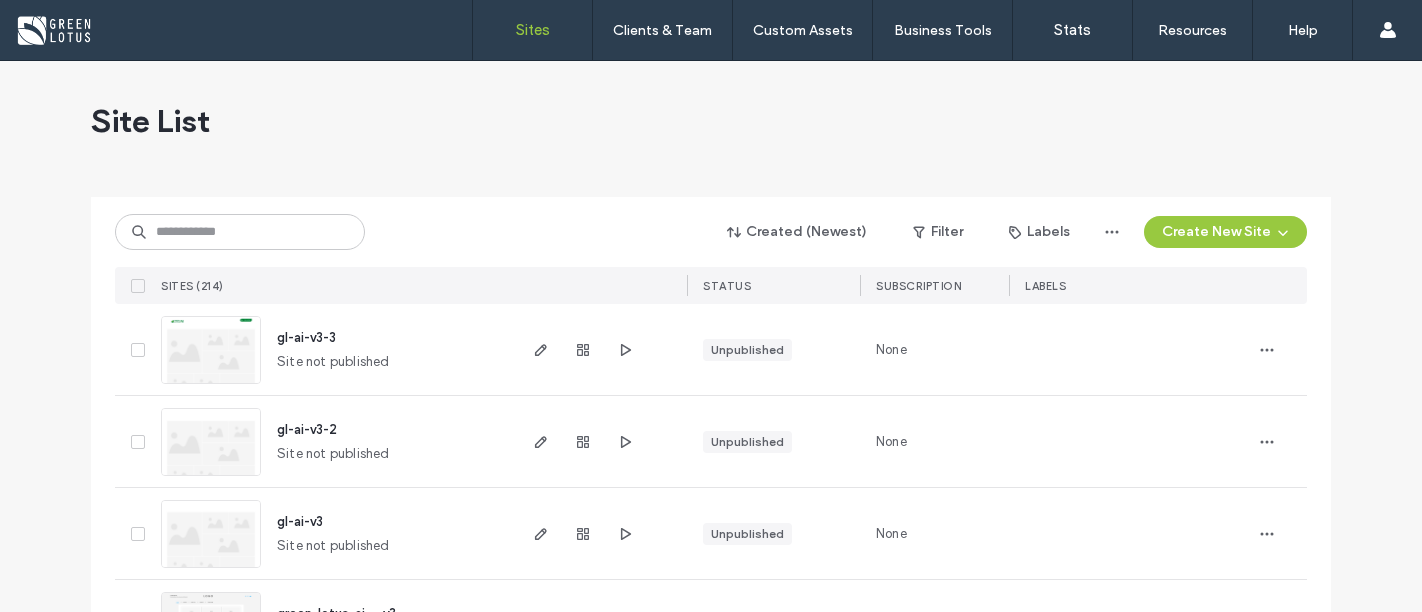 scroll, scrollTop: 0, scrollLeft: 0, axis: both 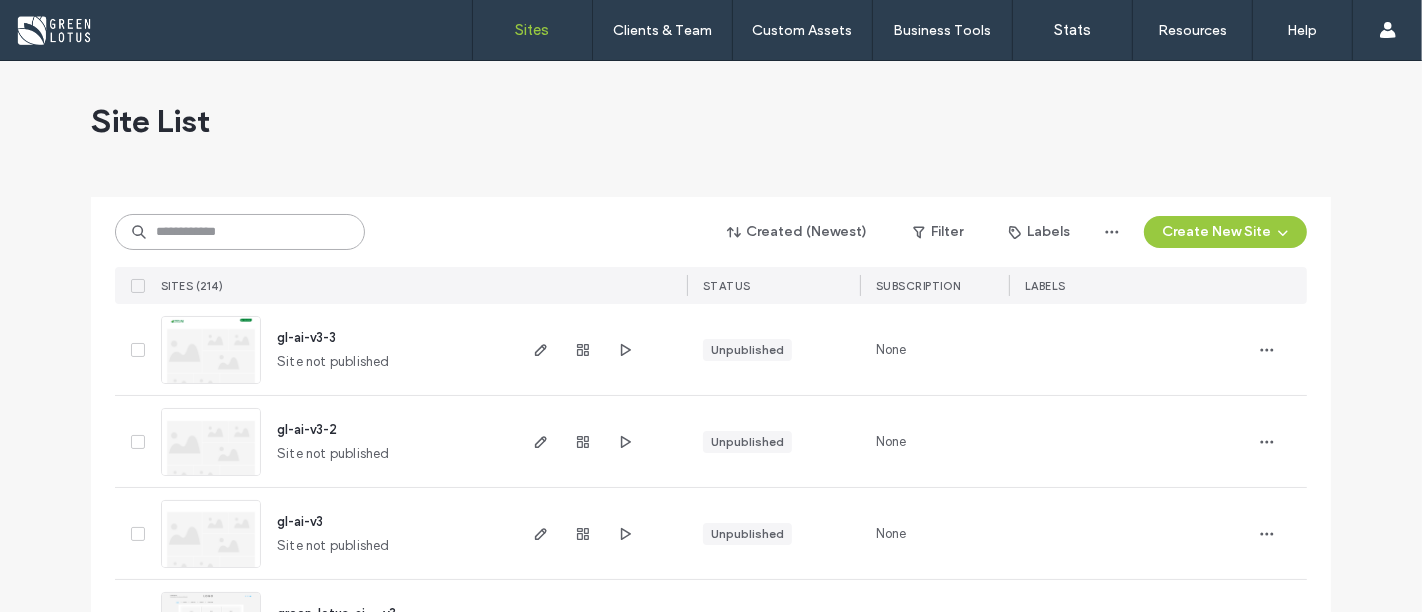 click at bounding box center (240, 232) 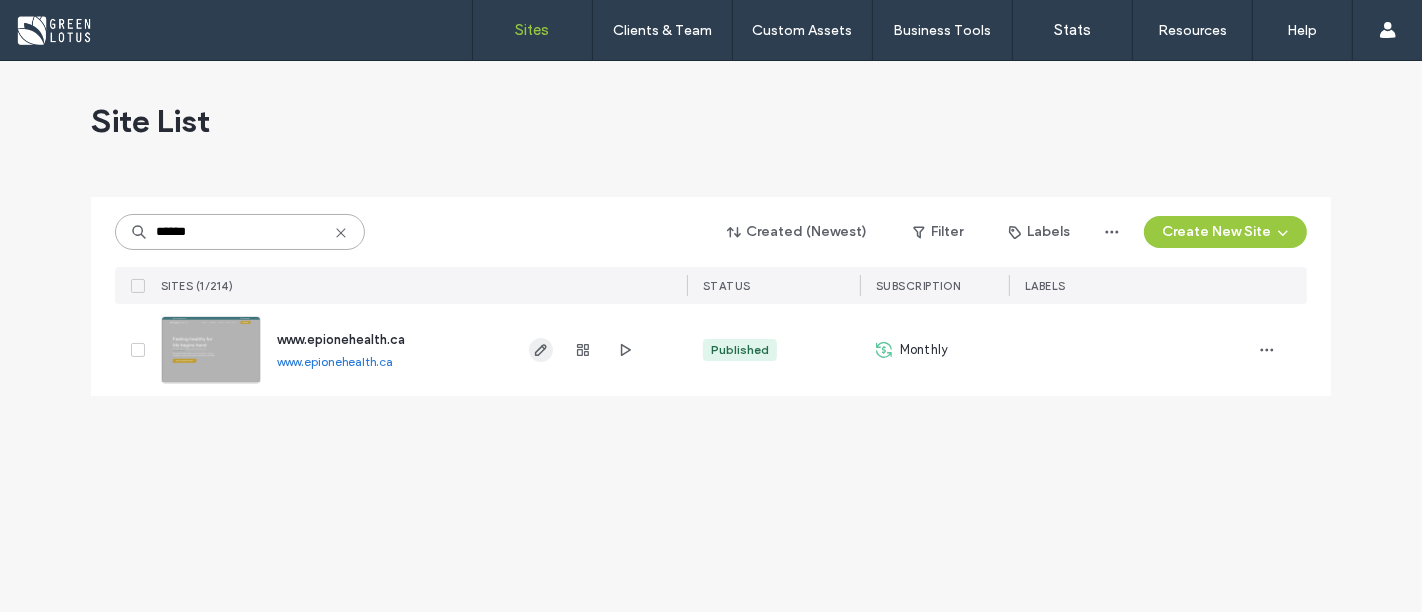 type on "******" 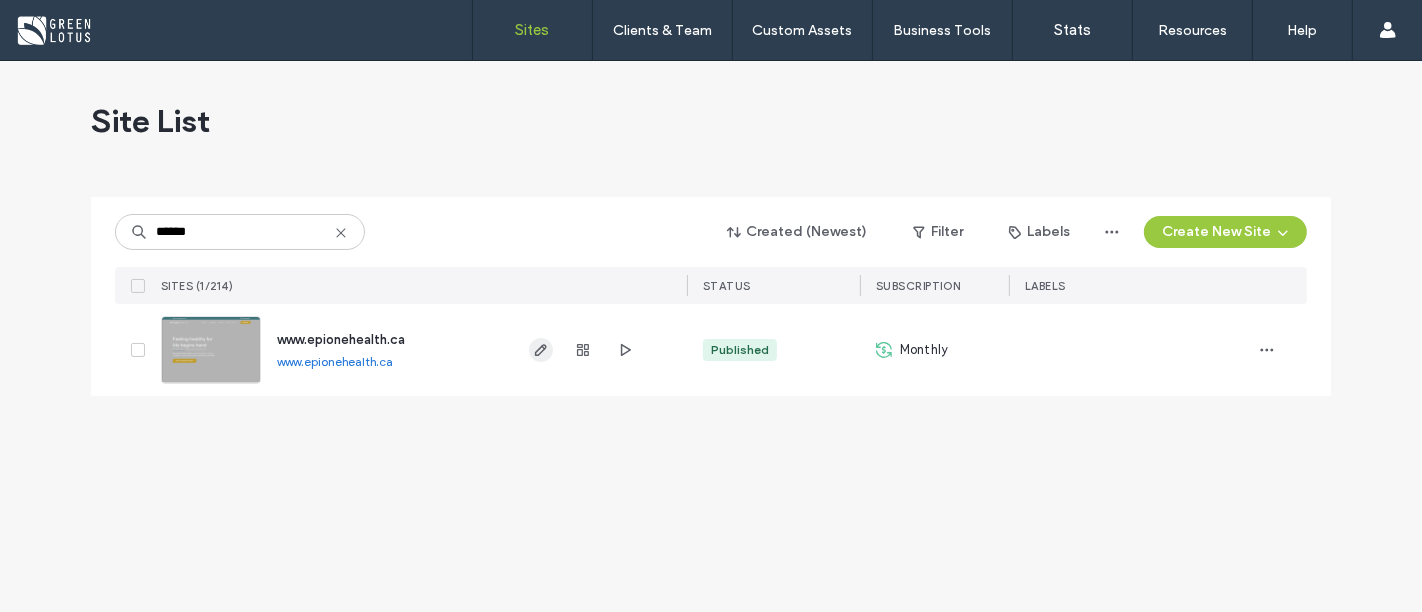 click 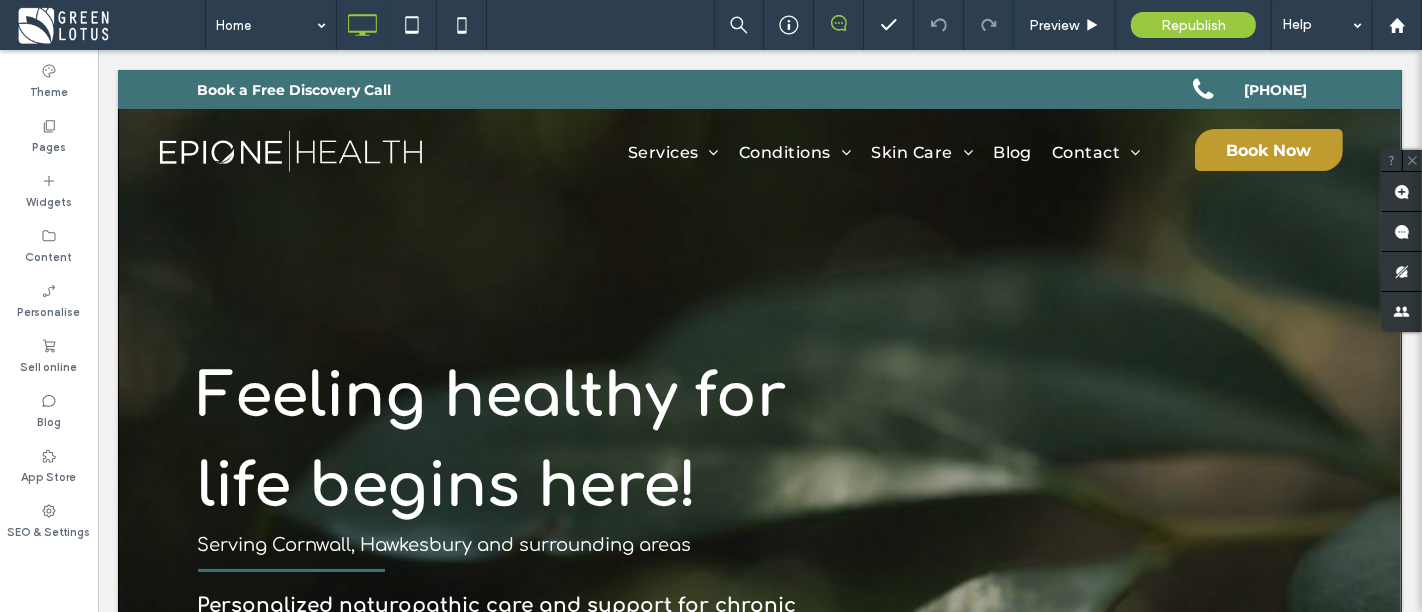 scroll, scrollTop: 0, scrollLeft: 0, axis: both 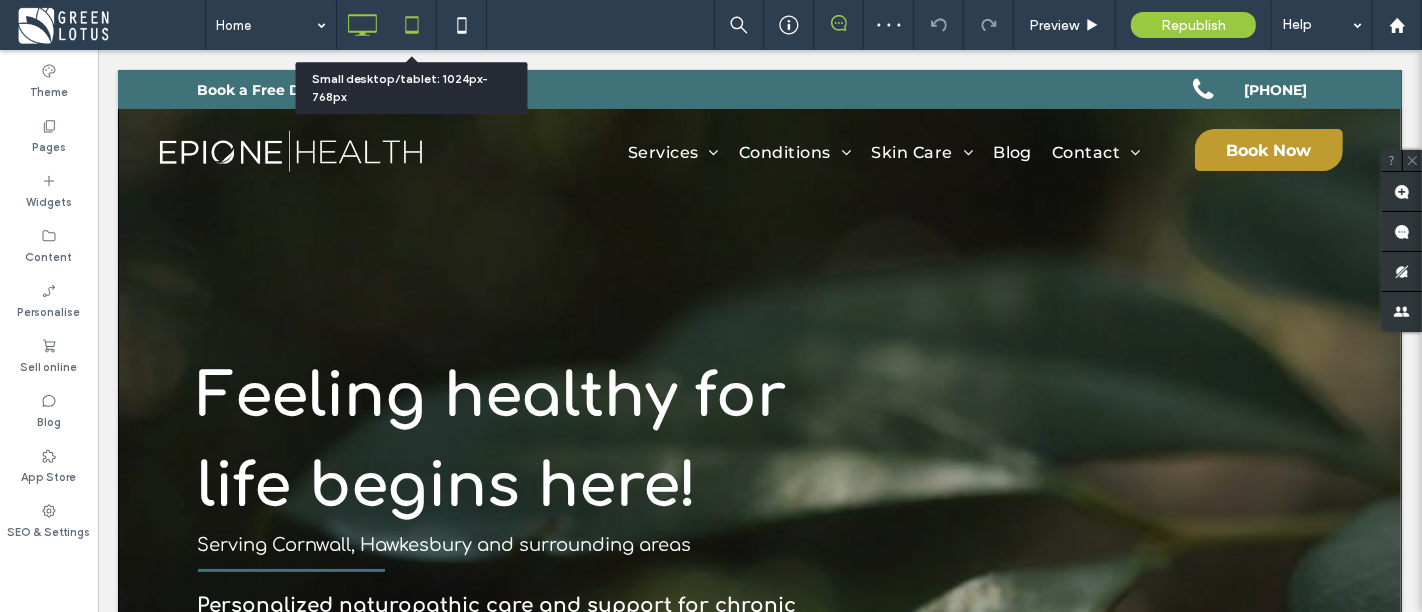 click 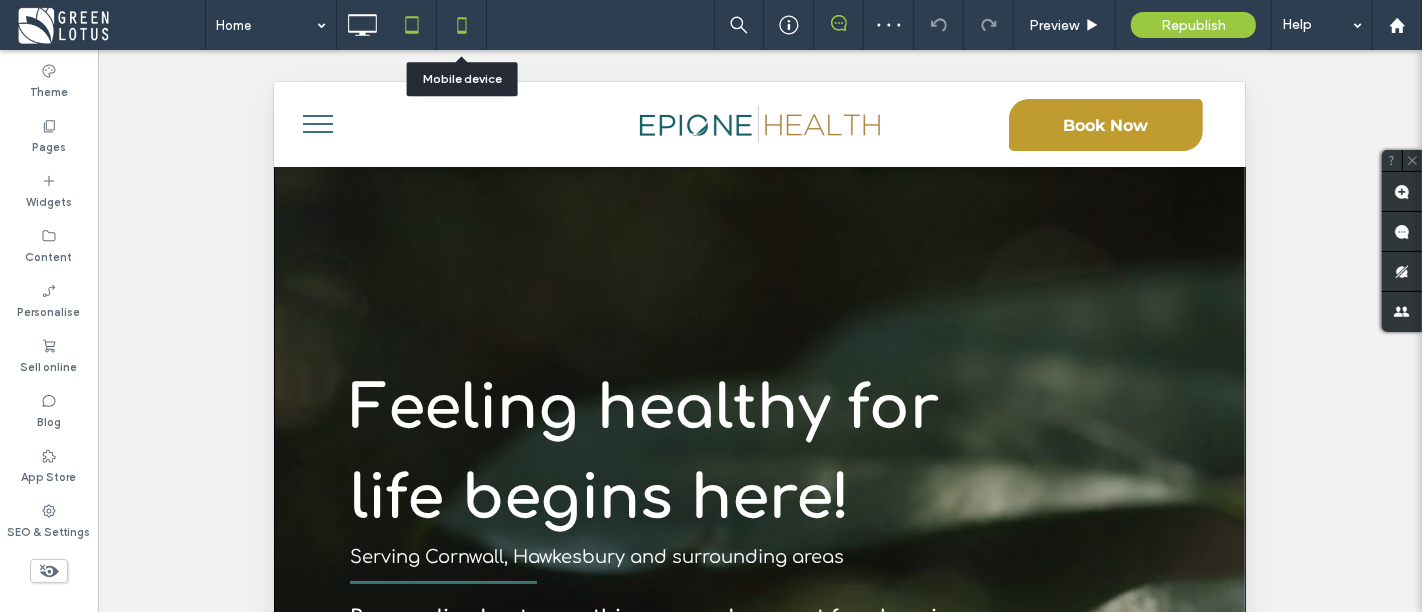click 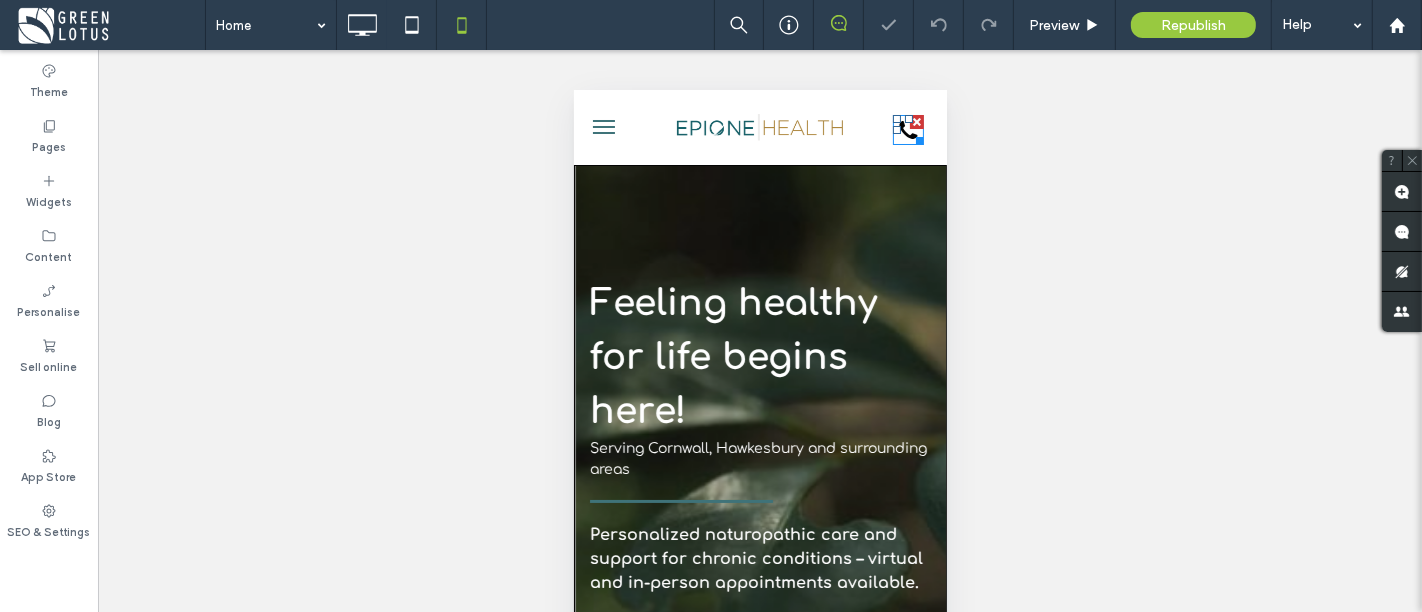 scroll, scrollTop: 0, scrollLeft: 0, axis: both 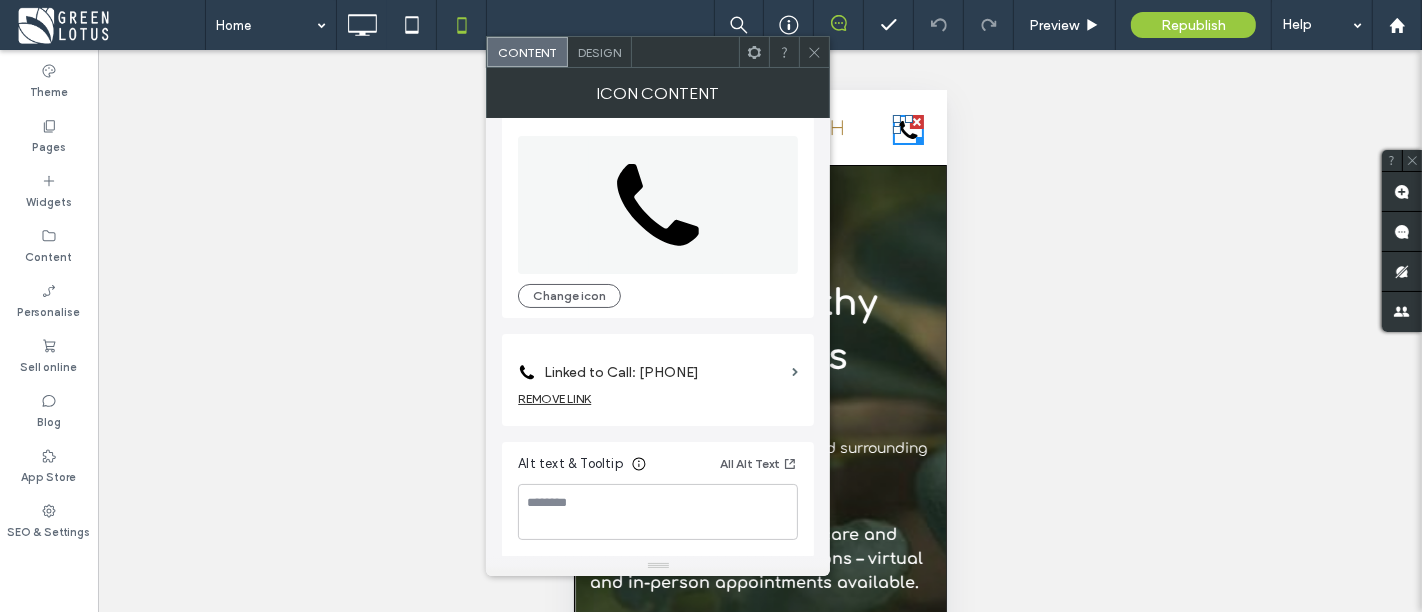 click on "REMOVE LINK" at bounding box center [554, 398] 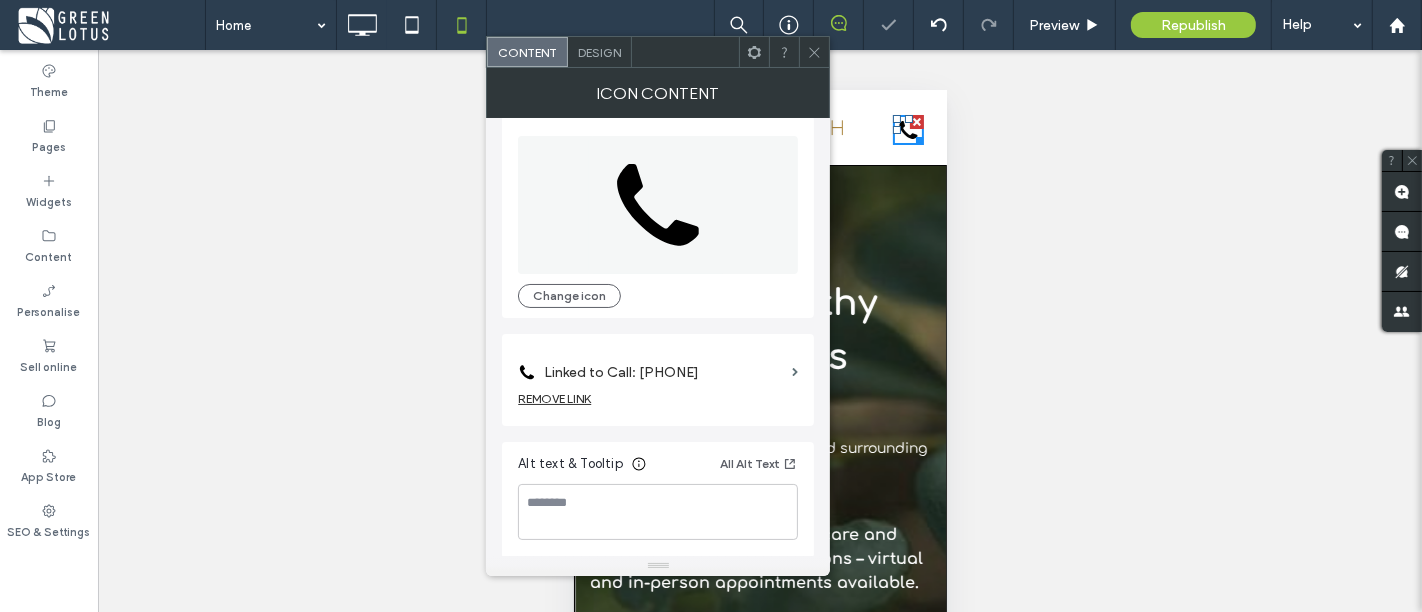 scroll, scrollTop: 3, scrollLeft: 0, axis: vertical 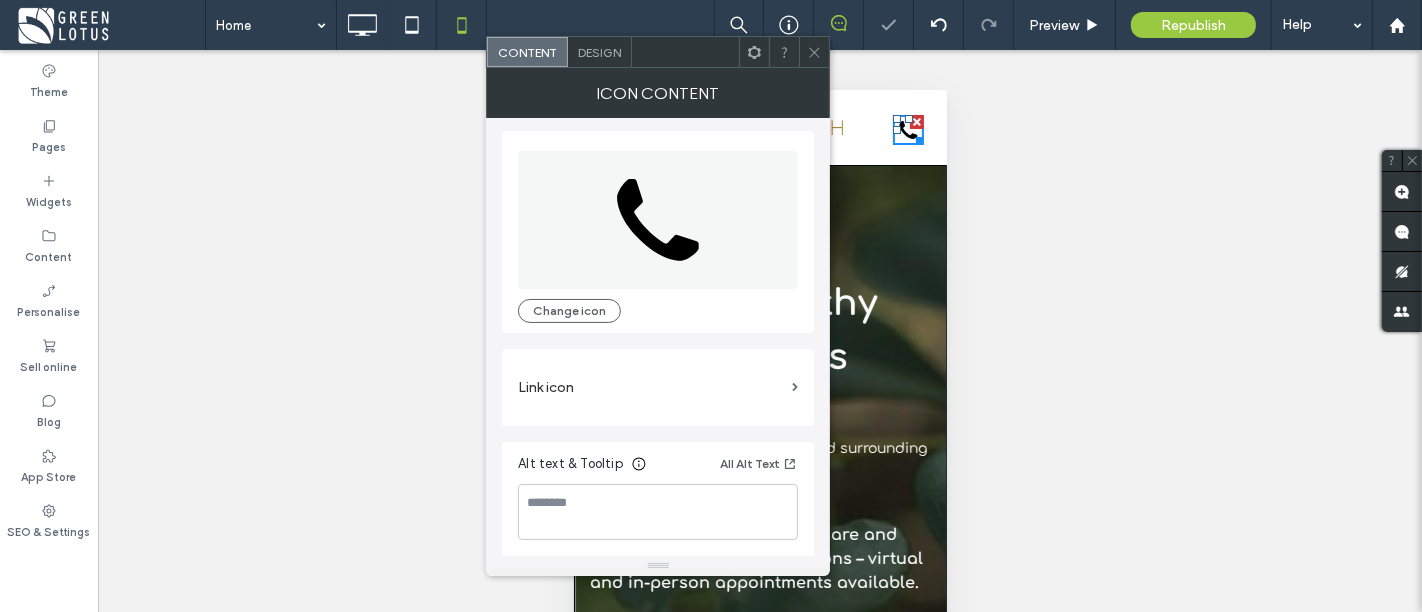 click on "Link icon" at bounding box center (651, 387) 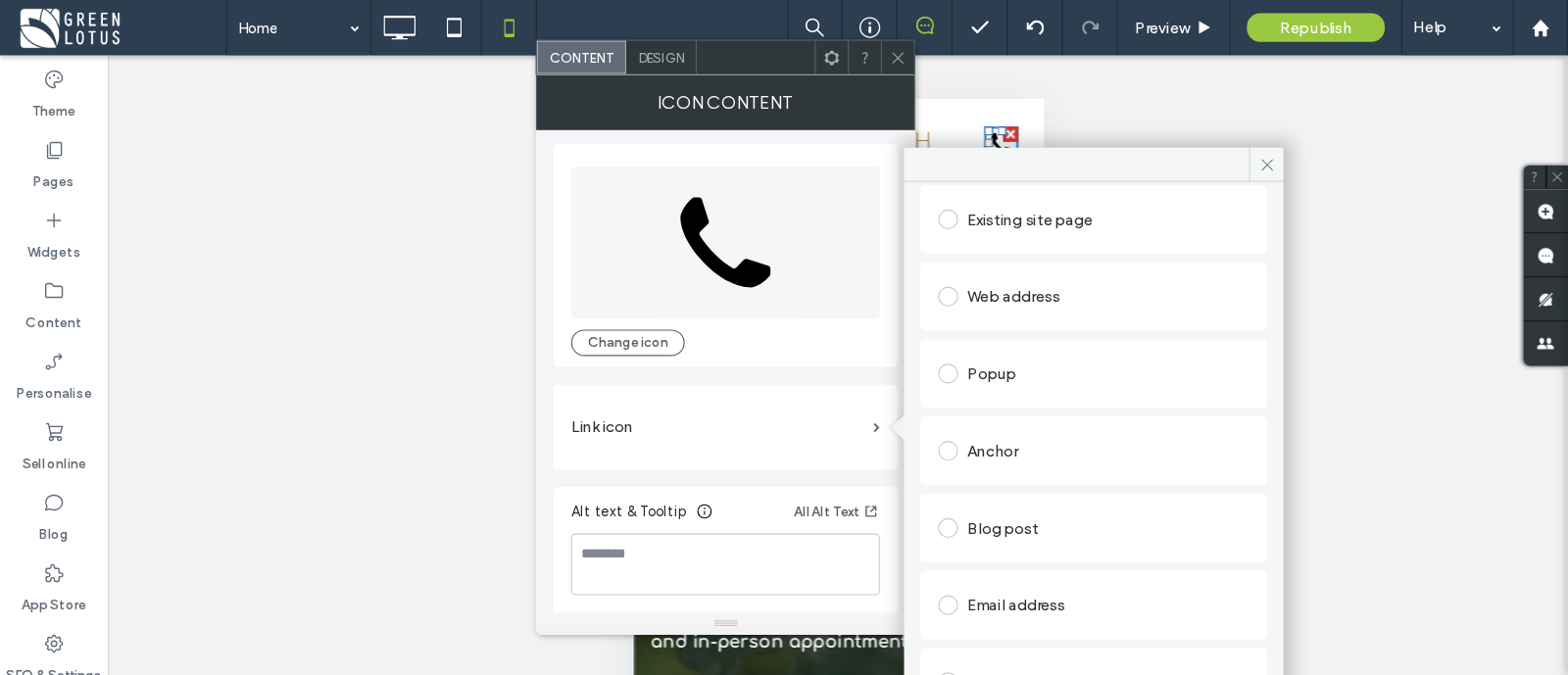 scroll, scrollTop: 99, scrollLeft: 0, axis: vertical 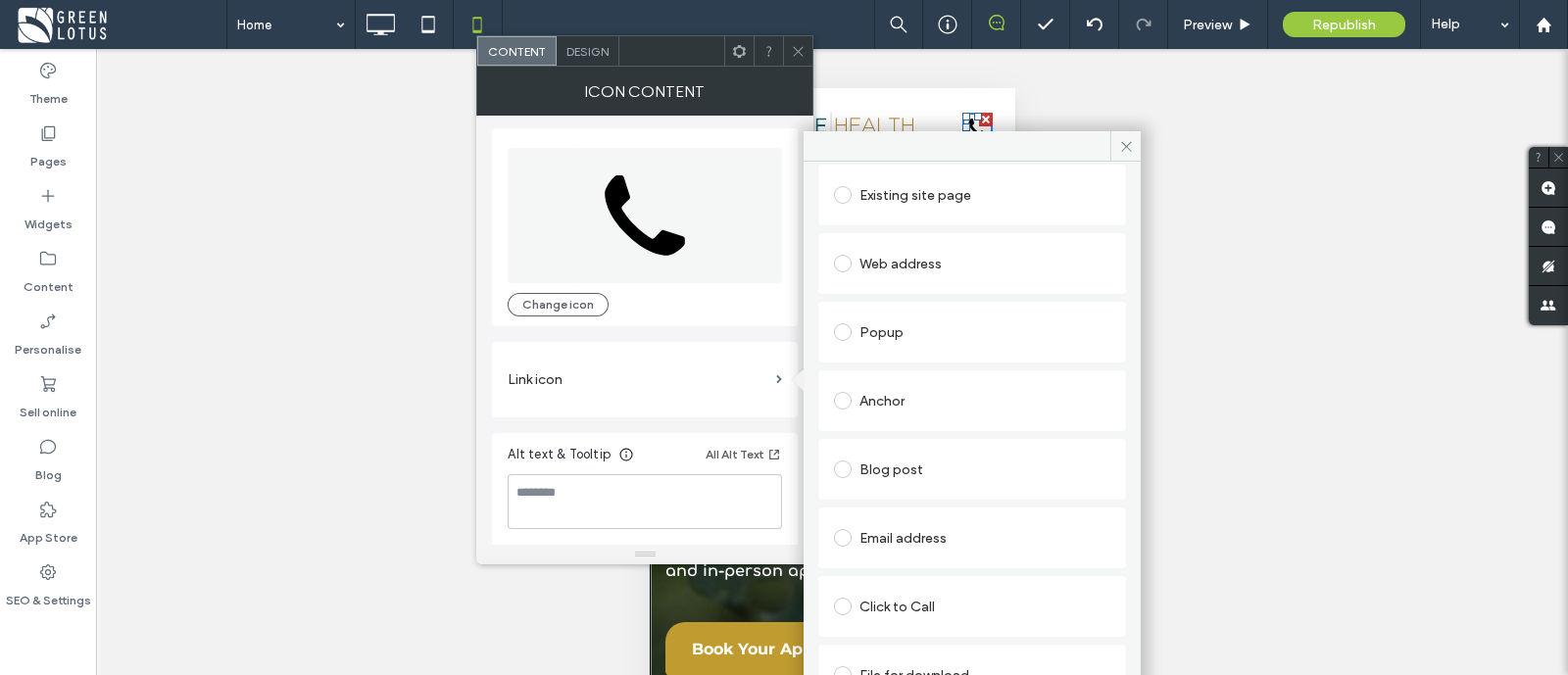 click on "Click to Call" at bounding box center (972, 606) 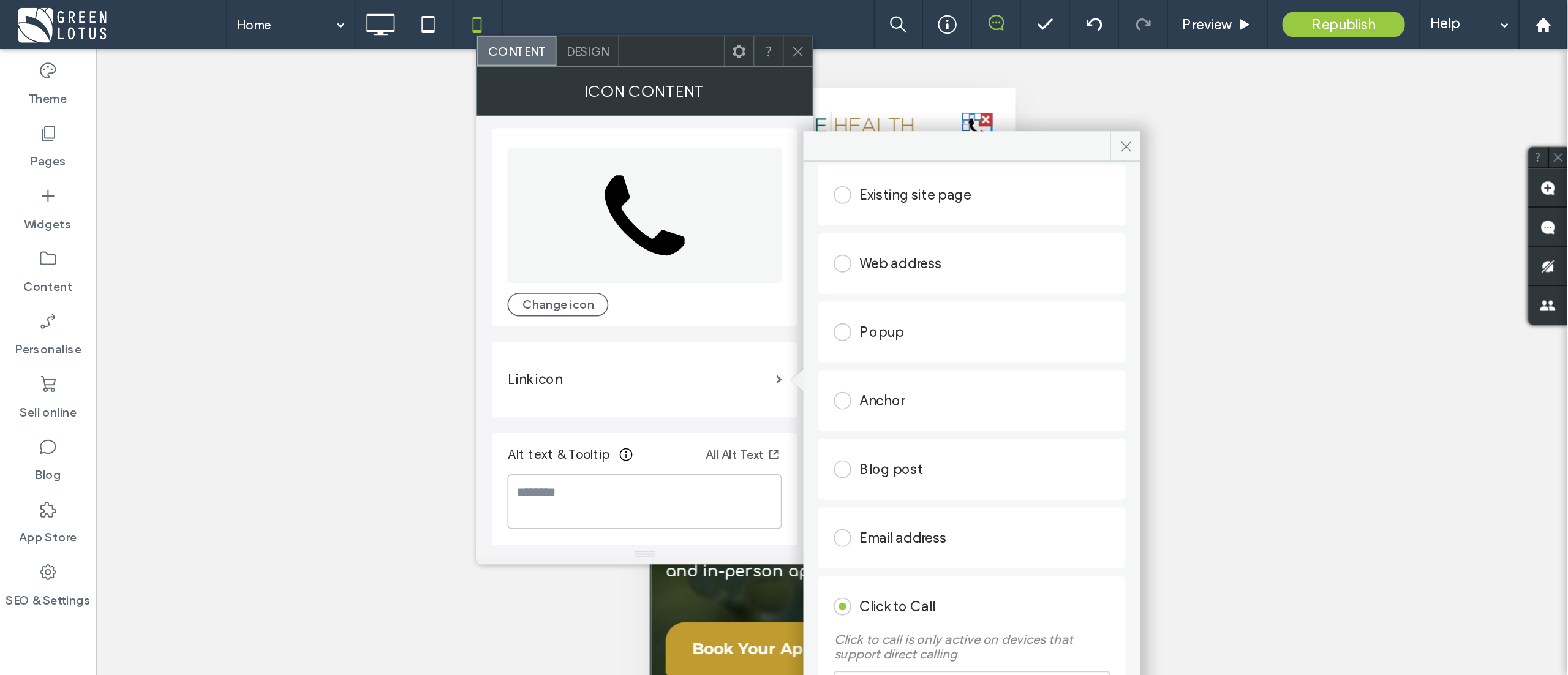 scroll, scrollTop: 62, scrollLeft: 0, axis: vertical 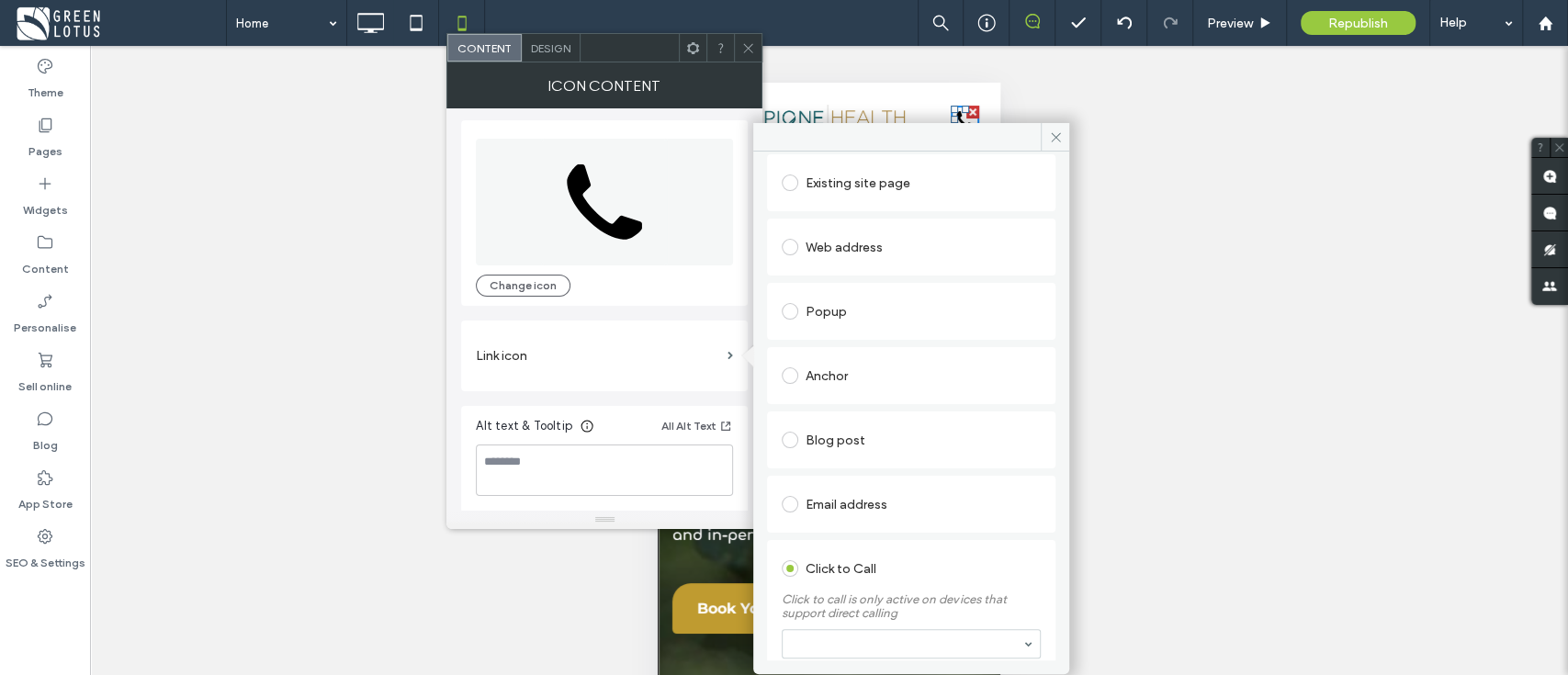 click at bounding box center (911, 644) 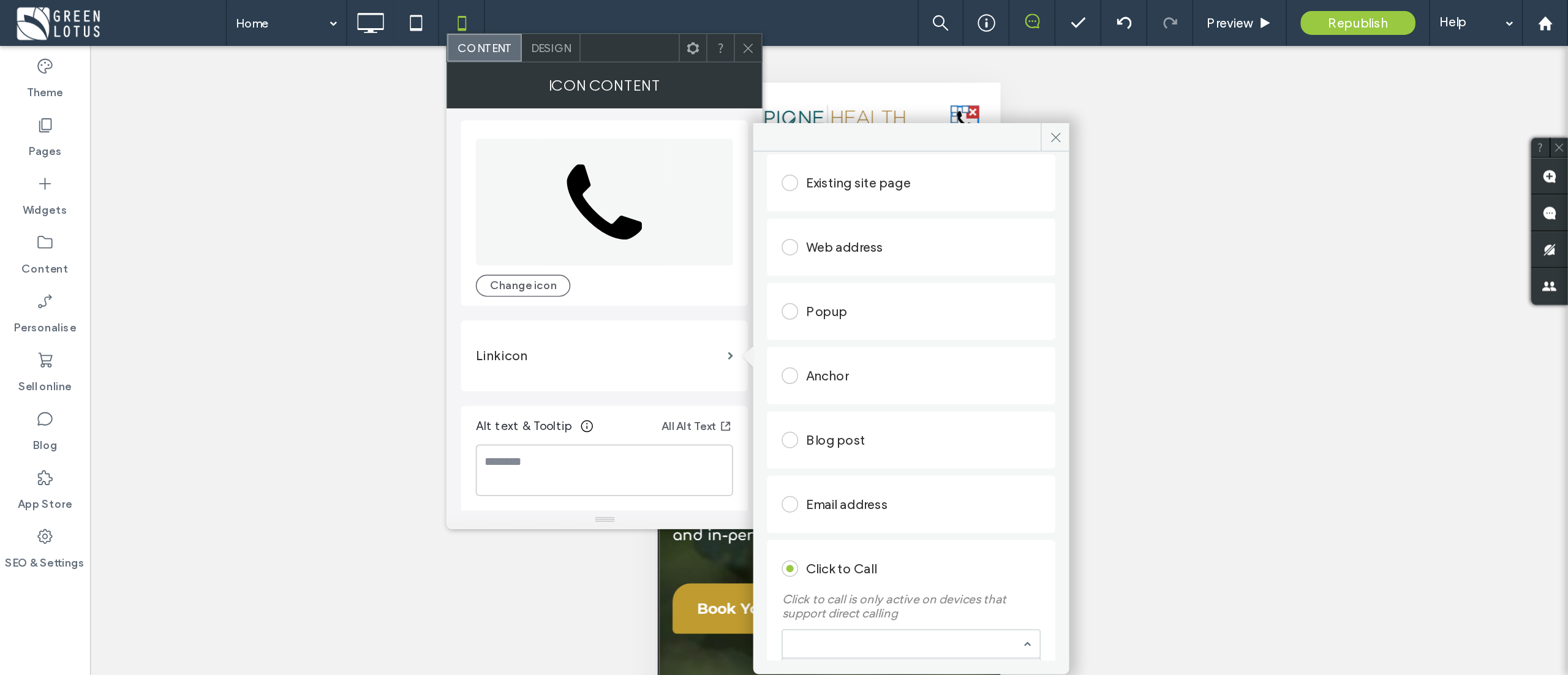 scroll, scrollTop: 62, scrollLeft: 0, axis: vertical 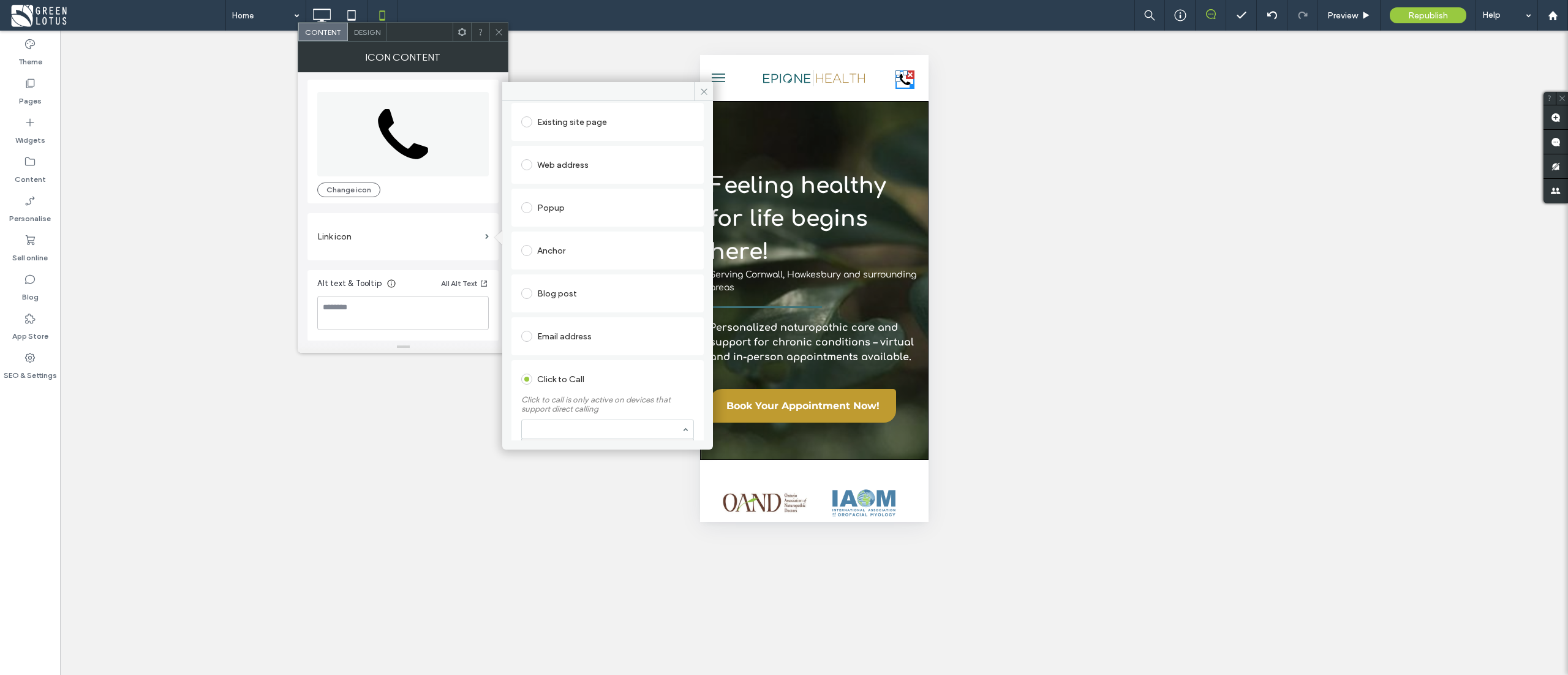 click at bounding box center (605, 429) 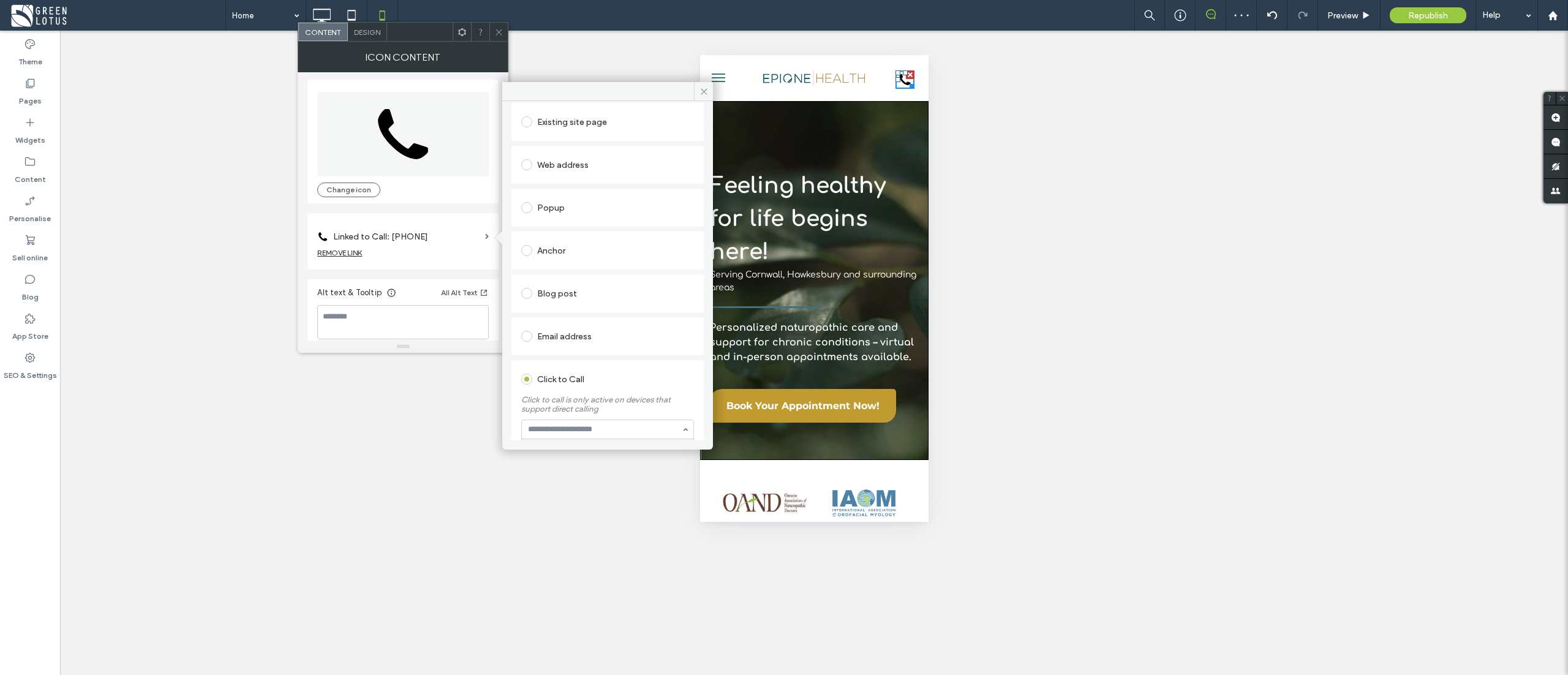 click at bounding box center (605, 429) 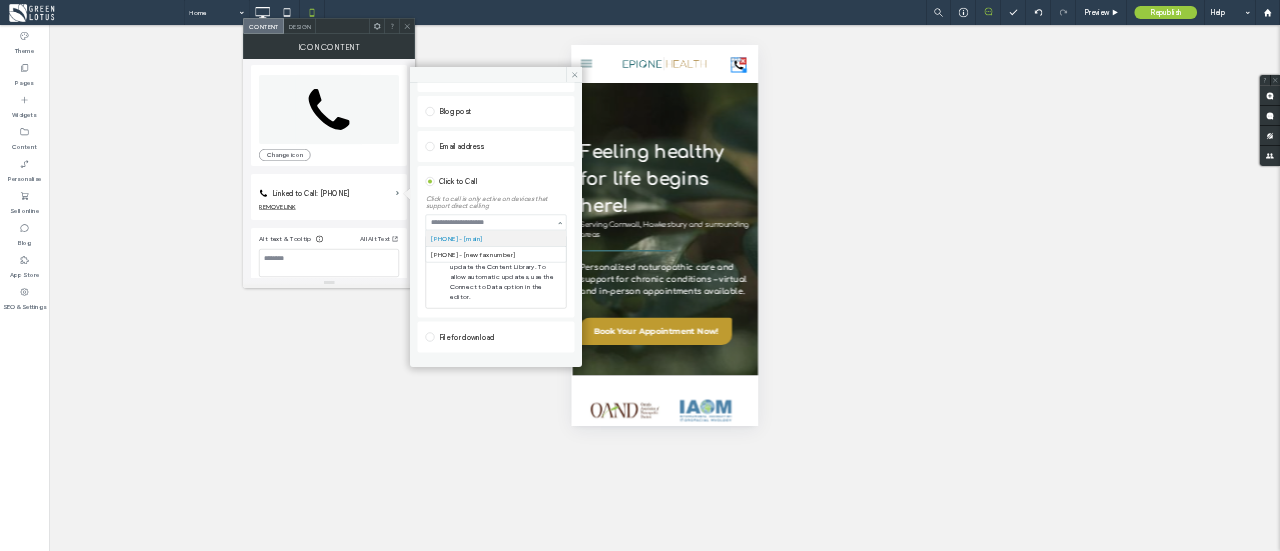 scroll, scrollTop: 378, scrollLeft: 0, axis: vertical 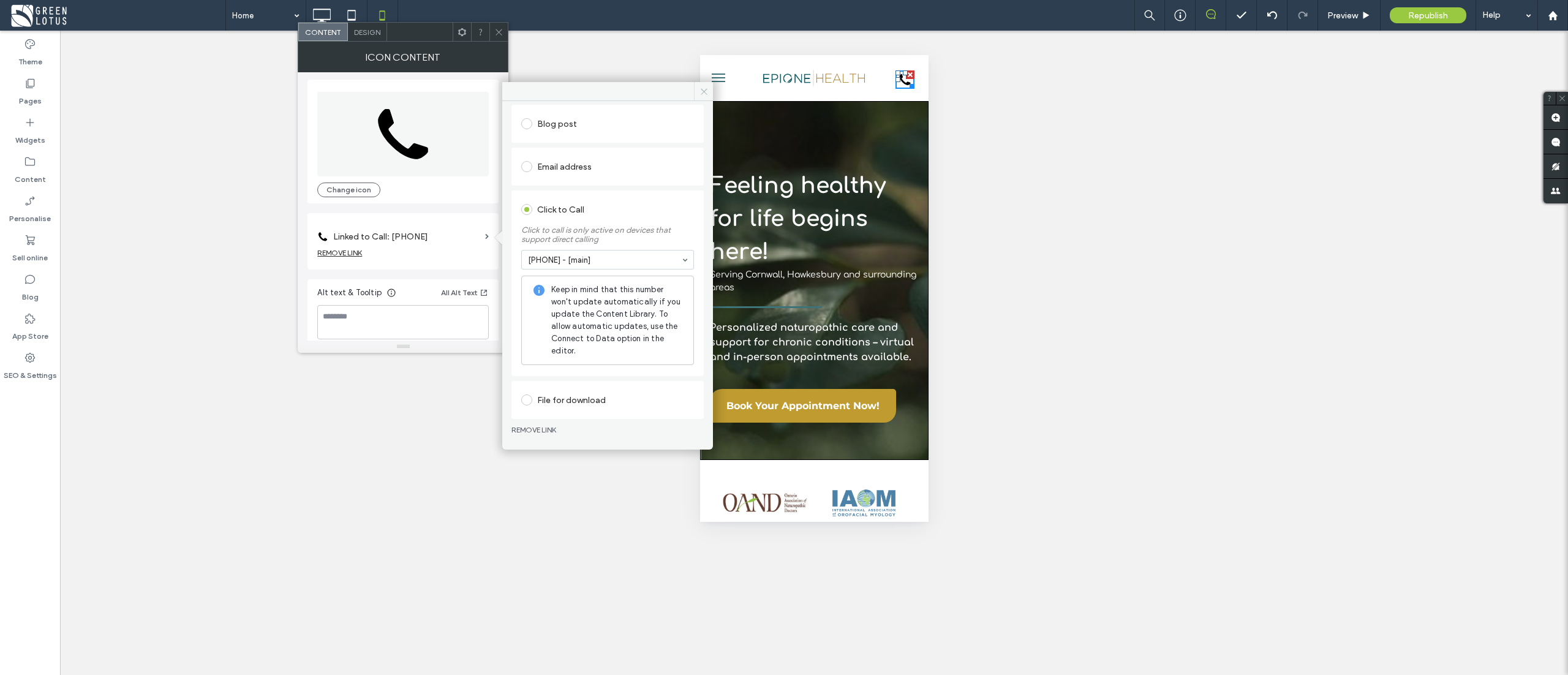 click 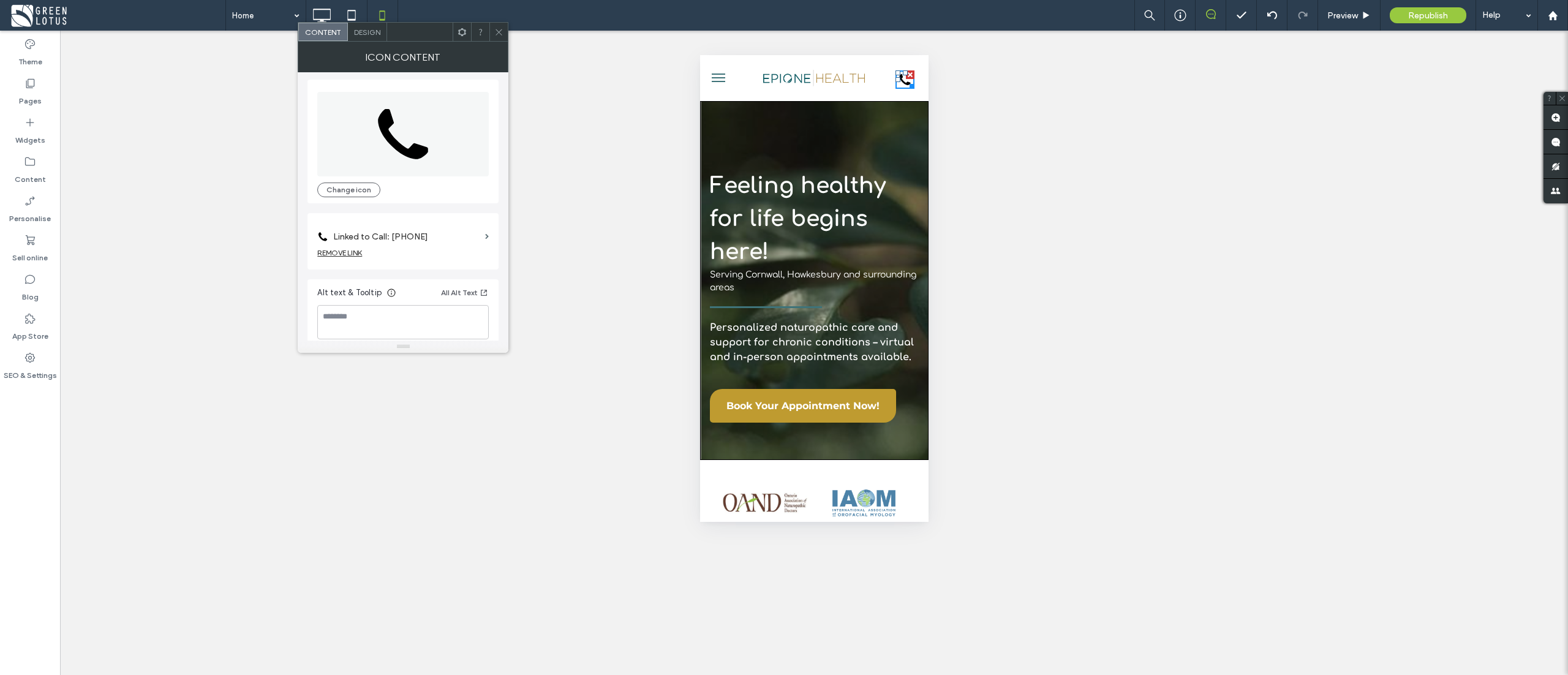 click at bounding box center (499, 32) 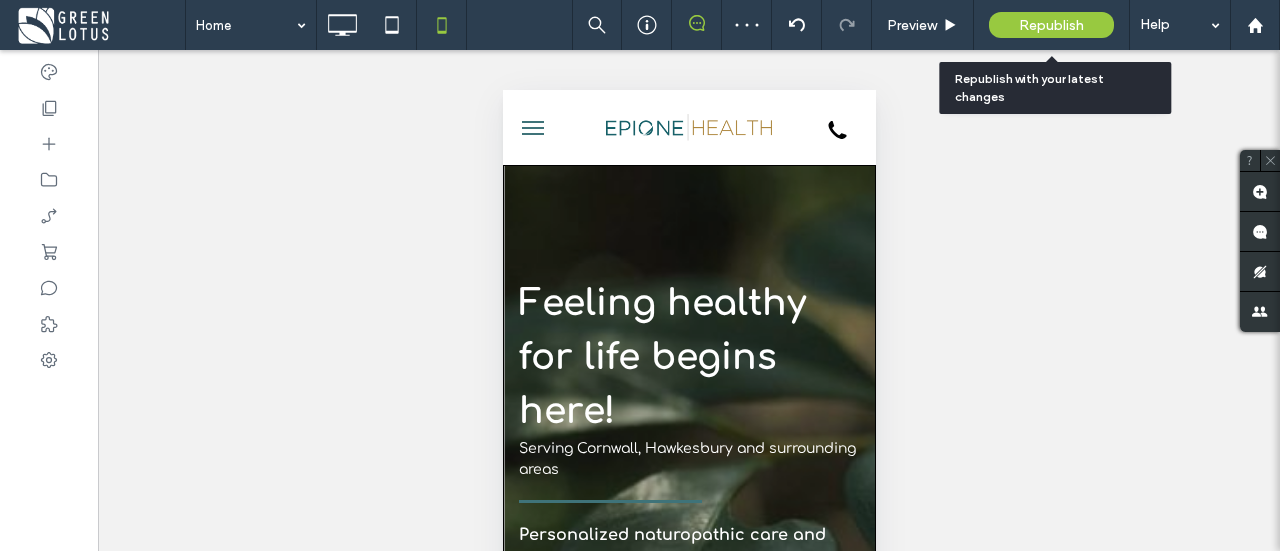 click on "Republish" at bounding box center (1051, 25) 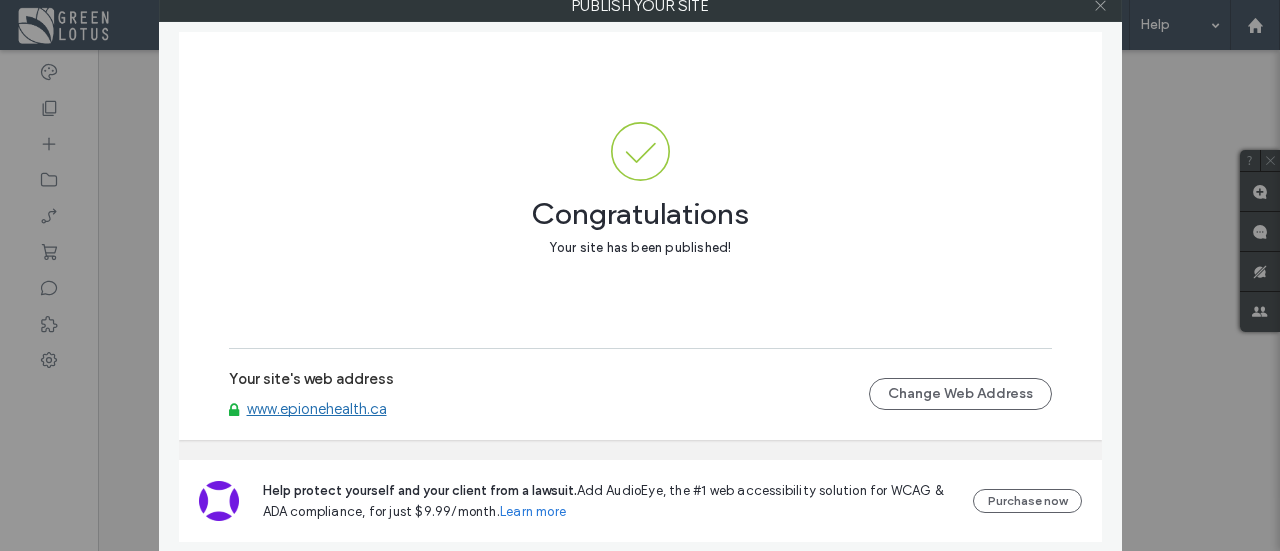 click at bounding box center (1100, 6) 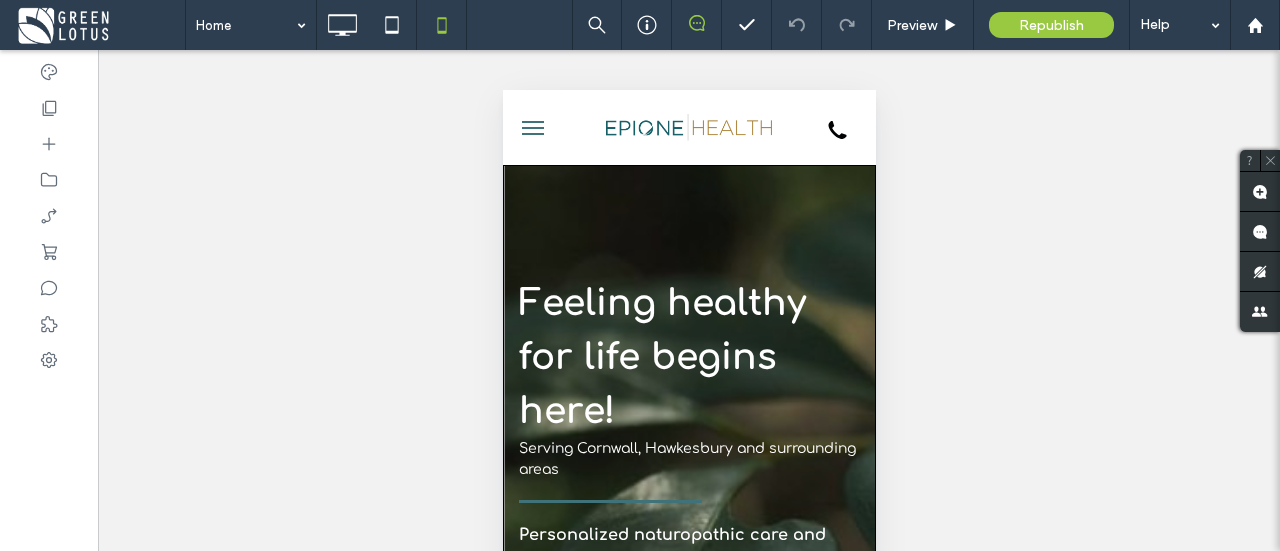 click at bounding box center (100, 25) 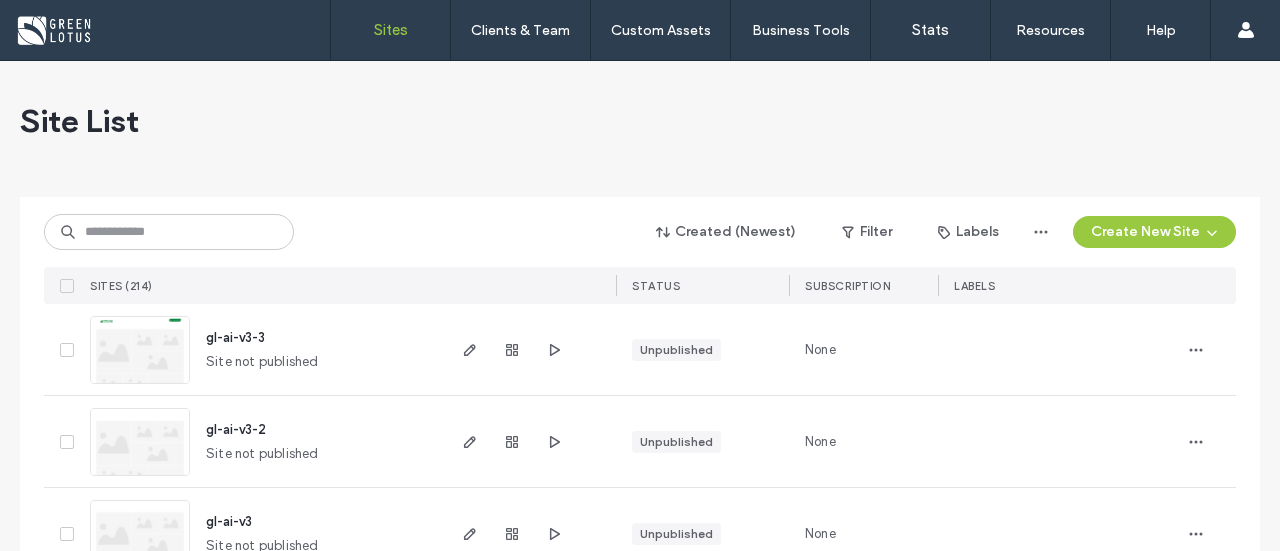 scroll, scrollTop: 0, scrollLeft: 0, axis: both 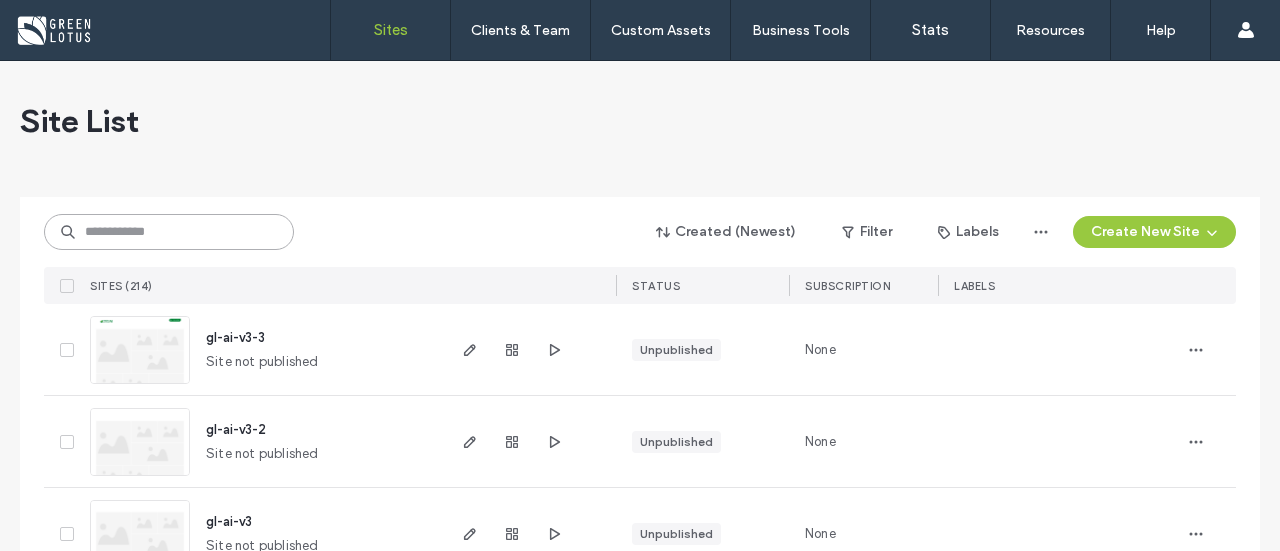 click at bounding box center (169, 232) 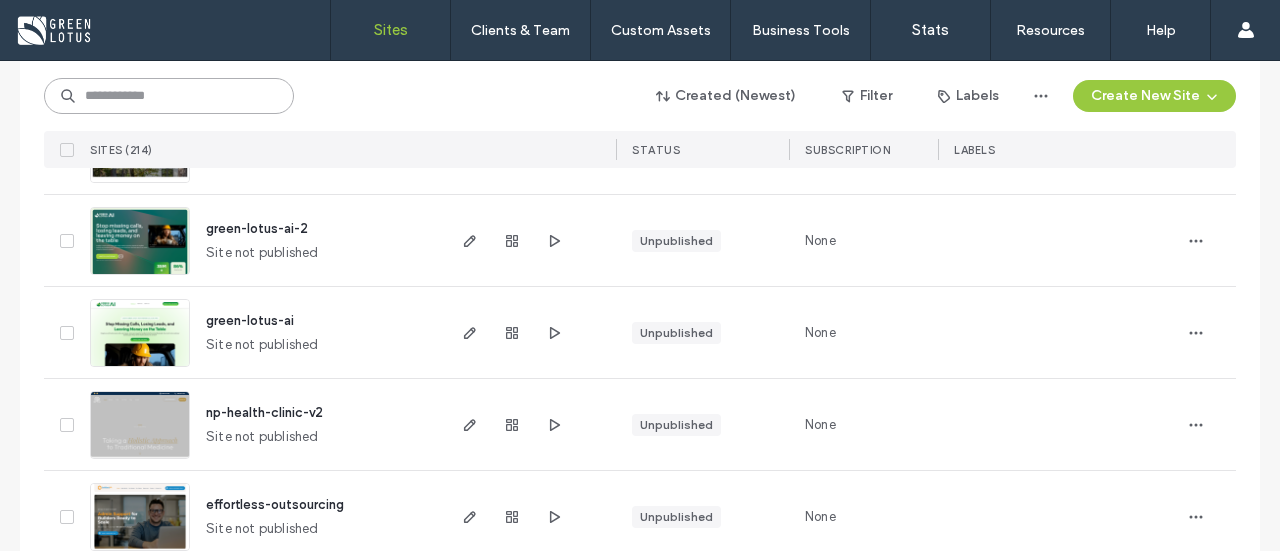 scroll, scrollTop: 600, scrollLeft: 0, axis: vertical 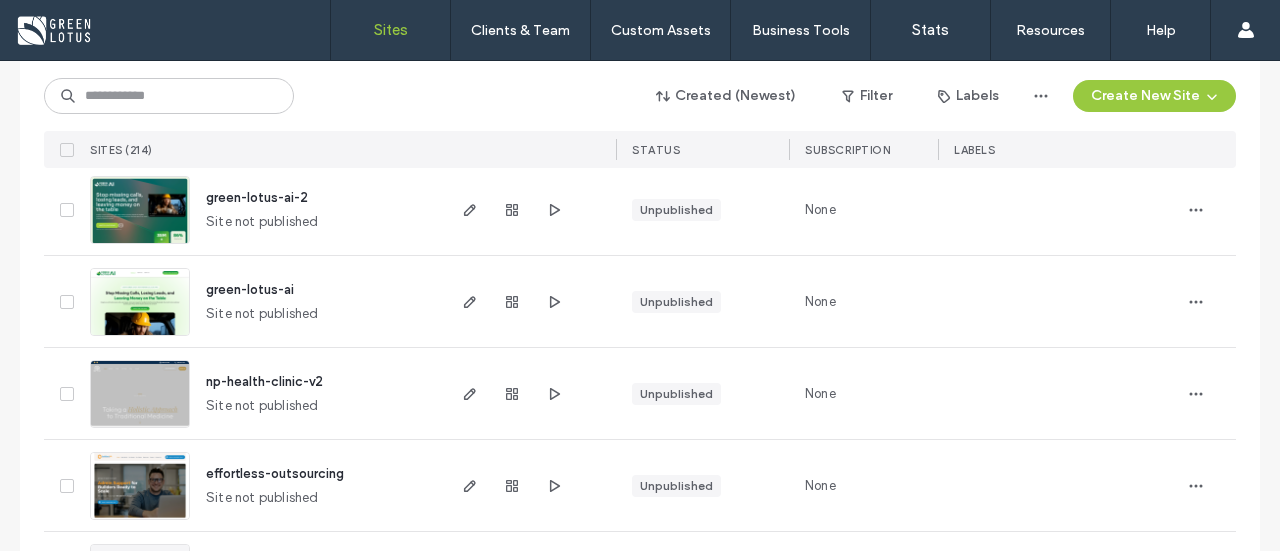 click at bounding box center (529, 301) 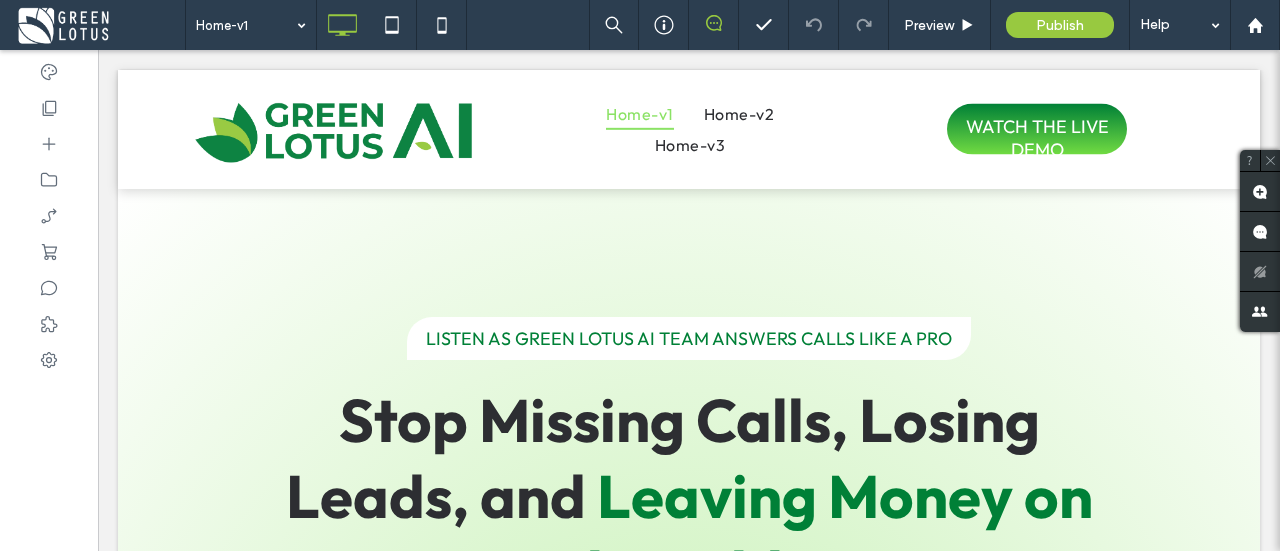 scroll, scrollTop: 1200, scrollLeft: 0, axis: vertical 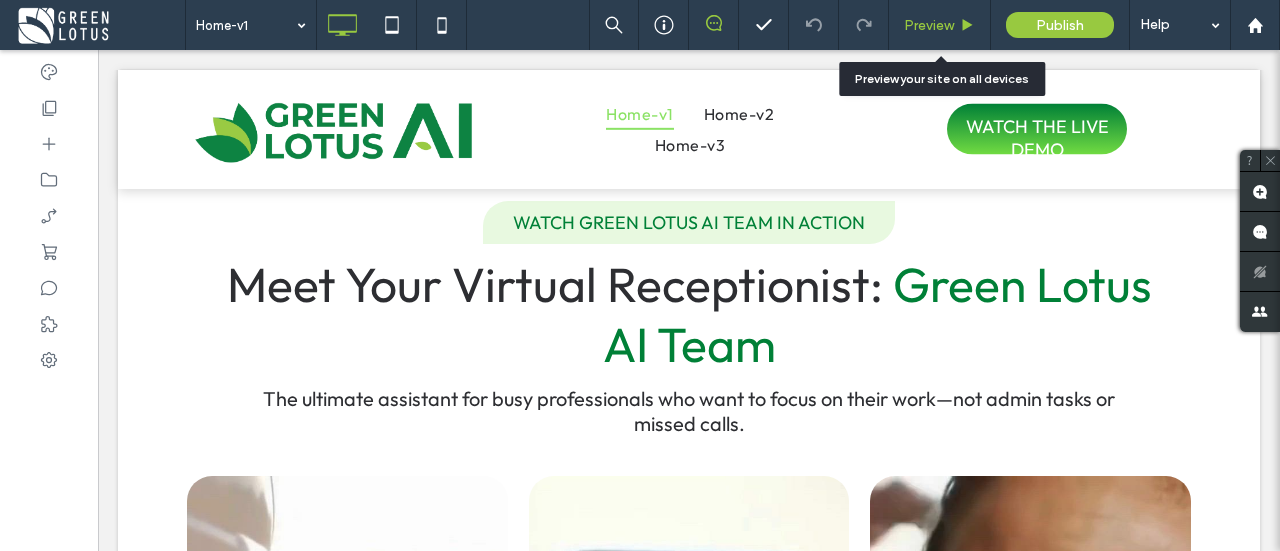 click on "Preview" at bounding box center [929, 25] 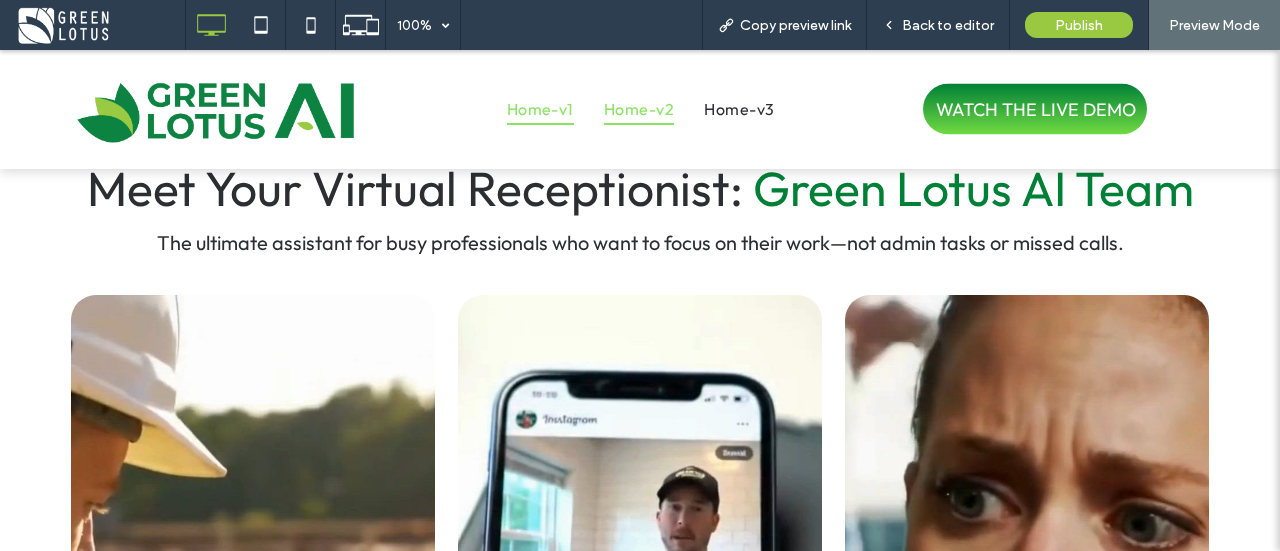 click on "Home-v2" at bounding box center (639, 109) 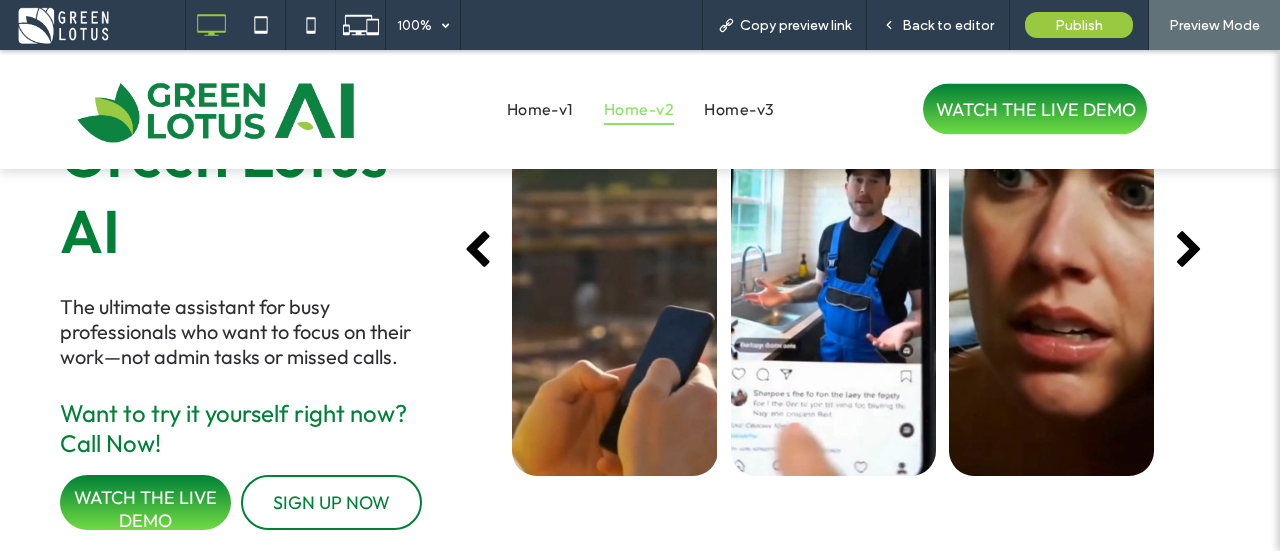 scroll, scrollTop: 1100, scrollLeft: 0, axis: vertical 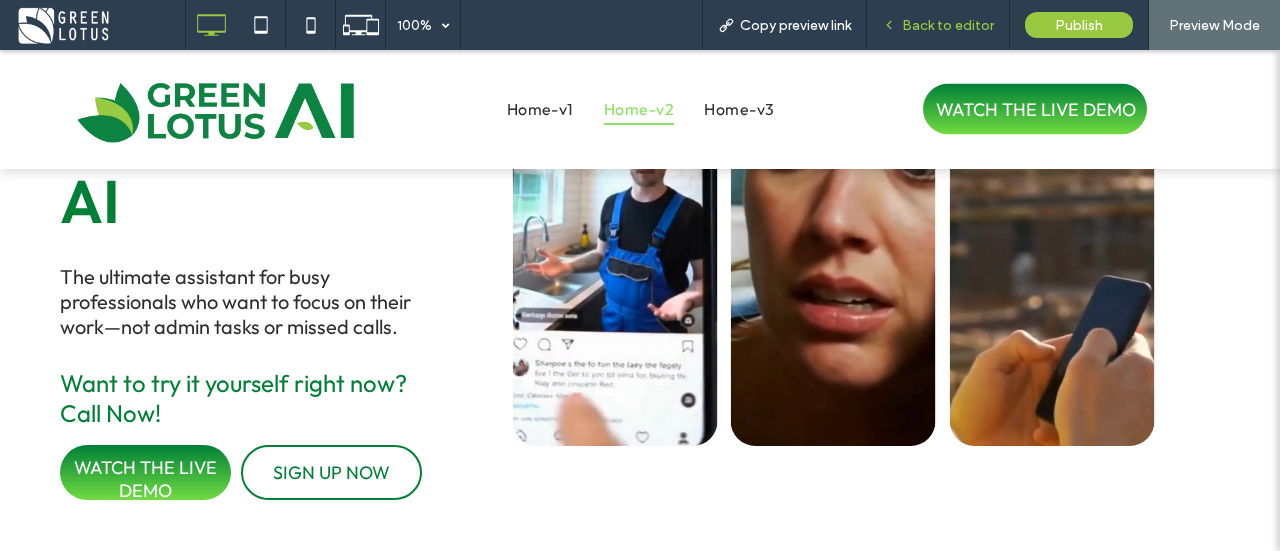 click on "Back to editor" at bounding box center [938, 25] 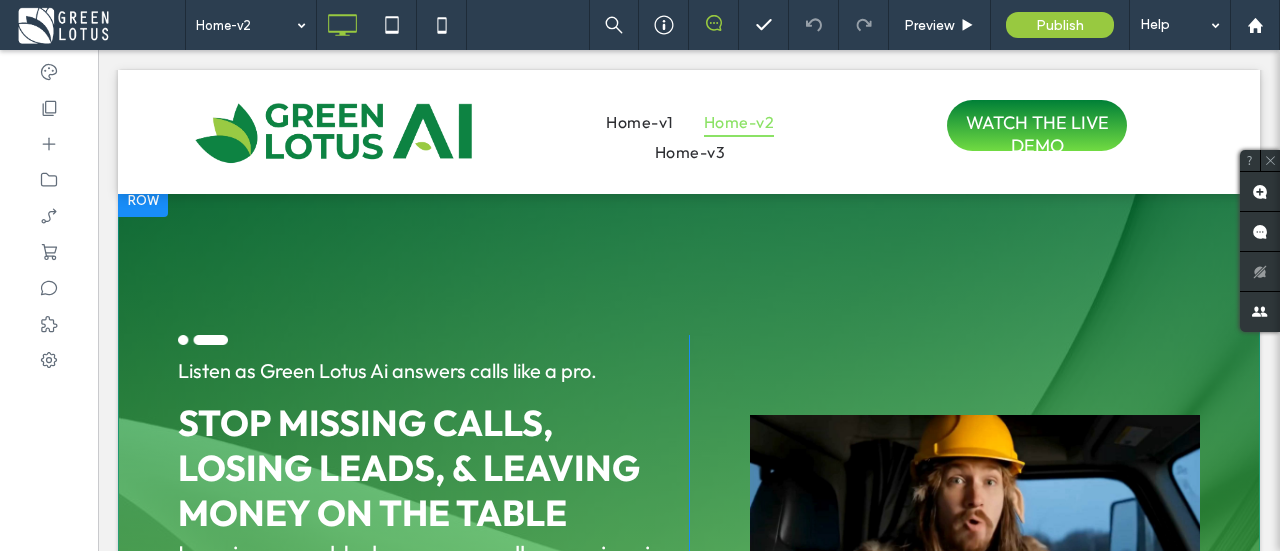 scroll, scrollTop: 0, scrollLeft: 0, axis: both 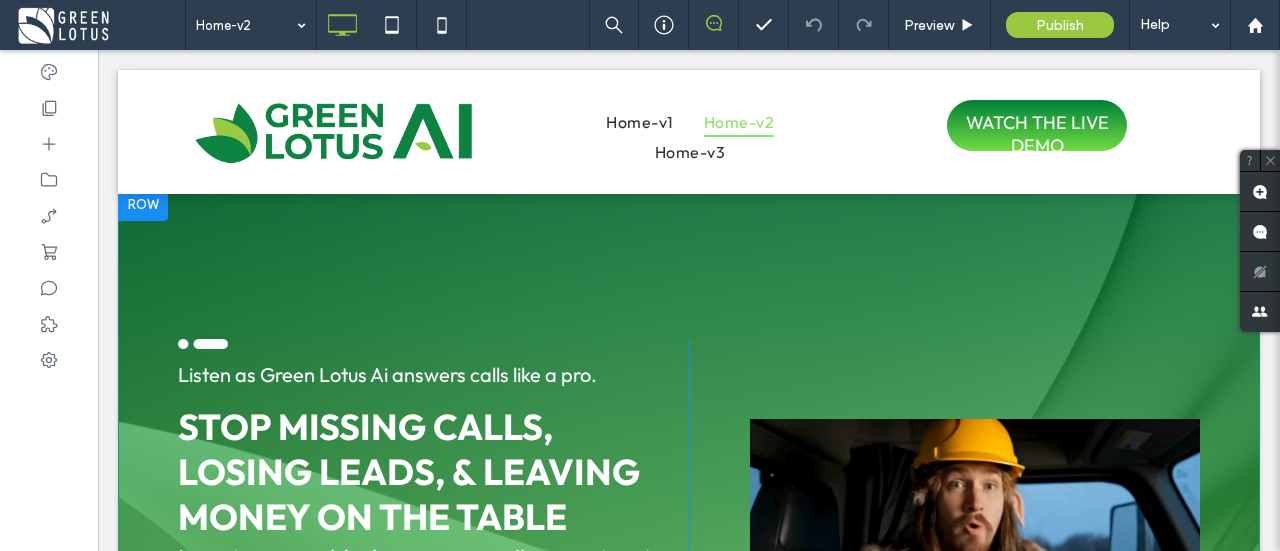 click on "Listen as Green Lotus Ai answers calls like a pro.
Stop Missing Calls, Losing Leads, & Leaving Money on the Table
Imagine a world where every call, every inquiry, and every request is handled instantly and professionally. How much more could your business grow if you never missed a chance to connect?
86% Response Rate
Click To Paste
35M+ Conversations
Click To Paste
Click To Paste
Click To Paste
Row + Add Section" at bounding box center (689, 615) 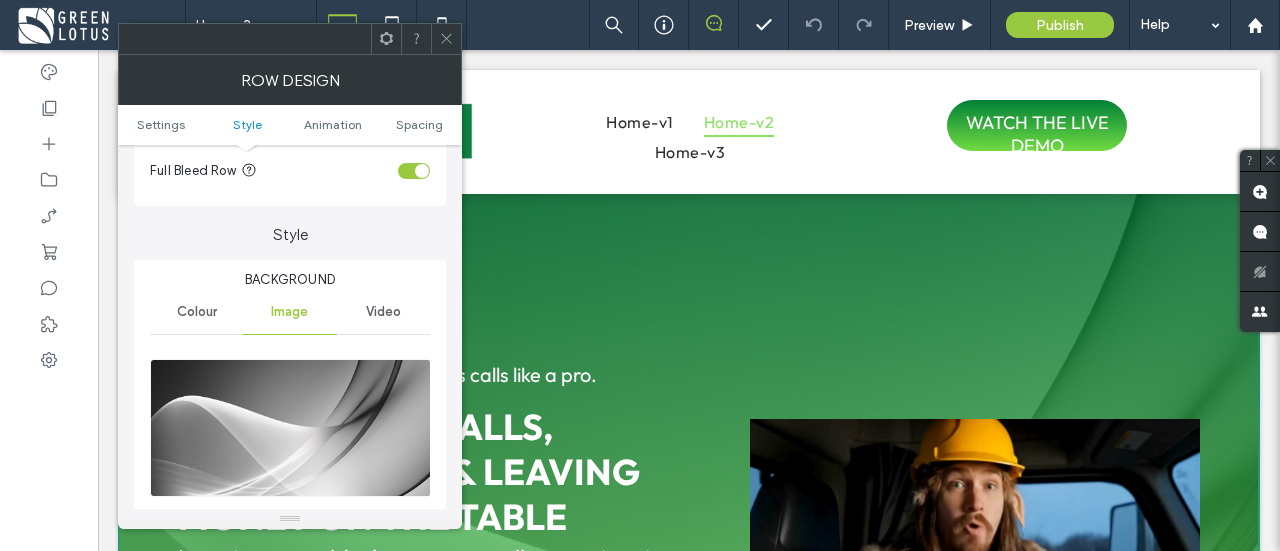 scroll, scrollTop: 200, scrollLeft: 0, axis: vertical 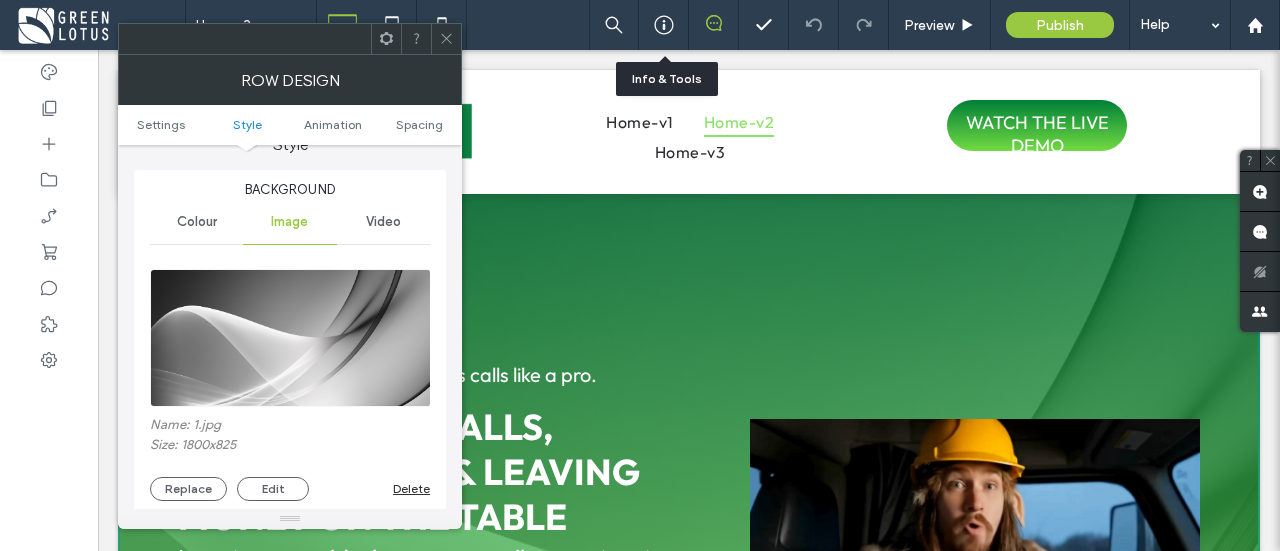 click 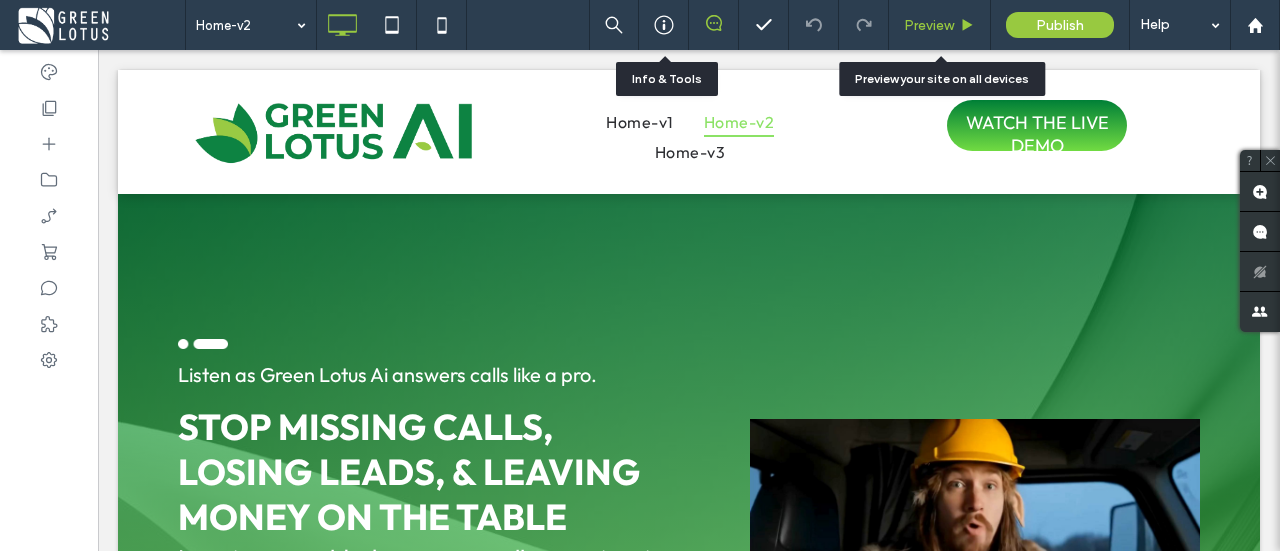 click on "Preview" at bounding box center (940, 25) 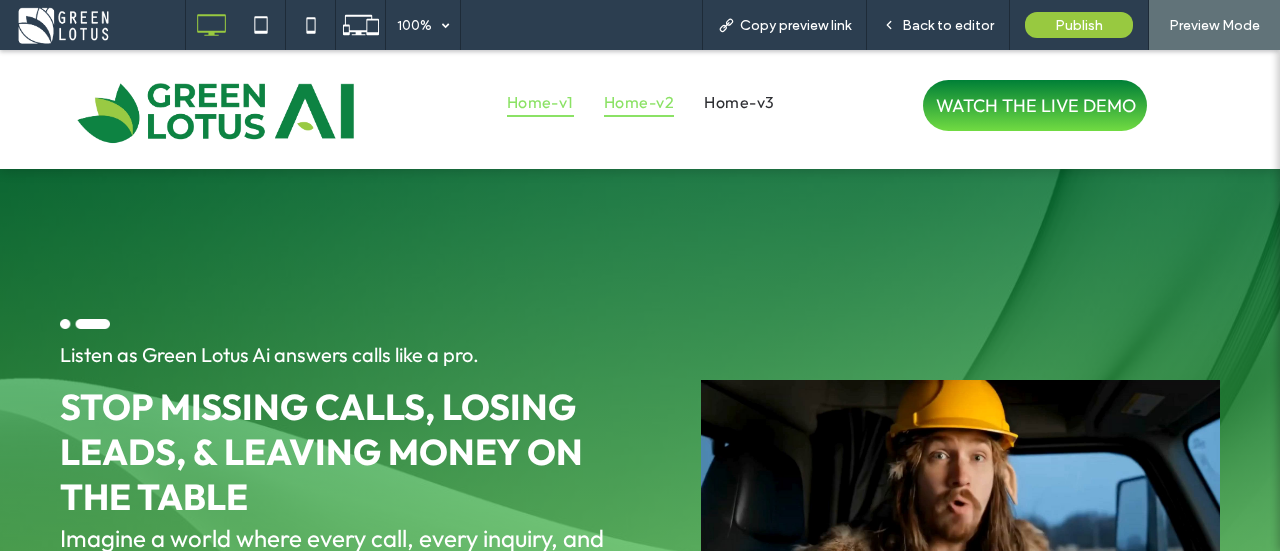 click on "Home-v1" at bounding box center (540, 102) 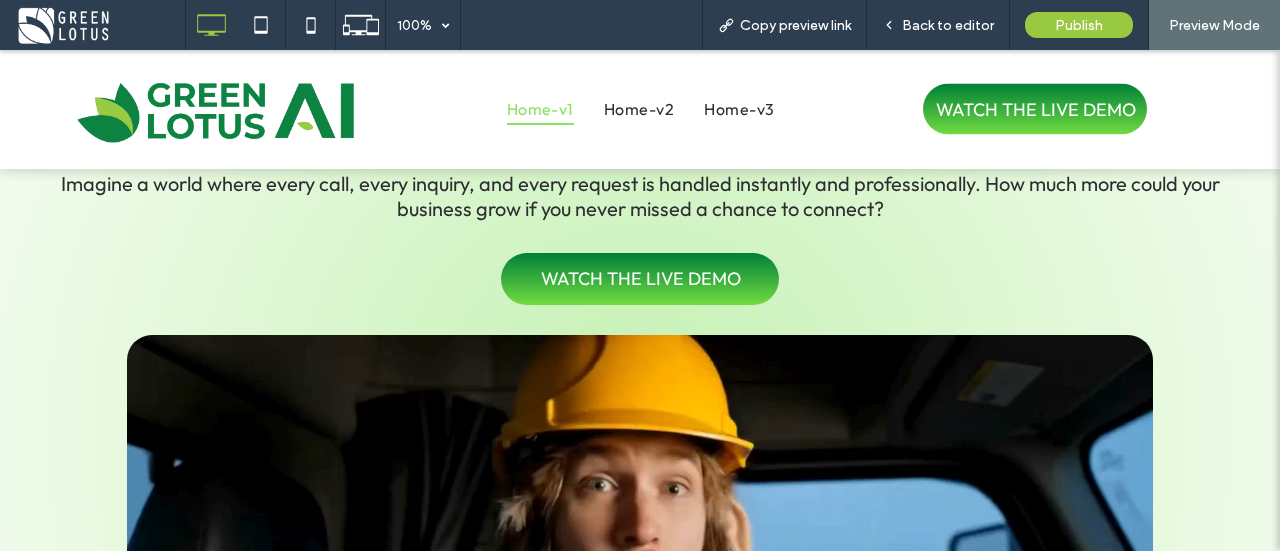 scroll, scrollTop: 300, scrollLeft: 0, axis: vertical 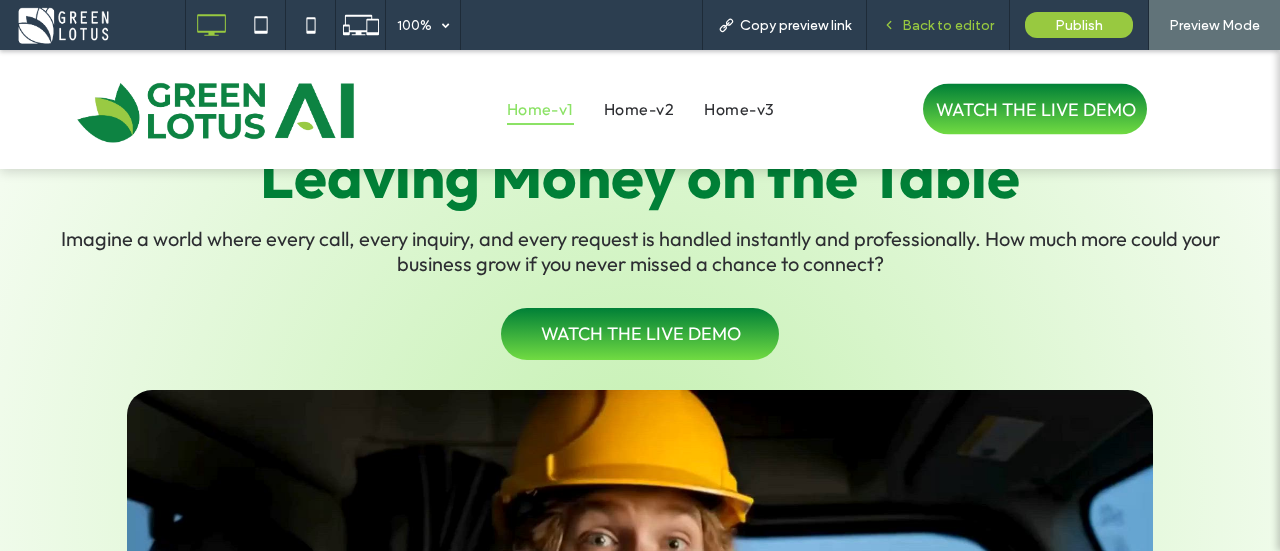 click on "Back to editor" at bounding box center (938, 25) 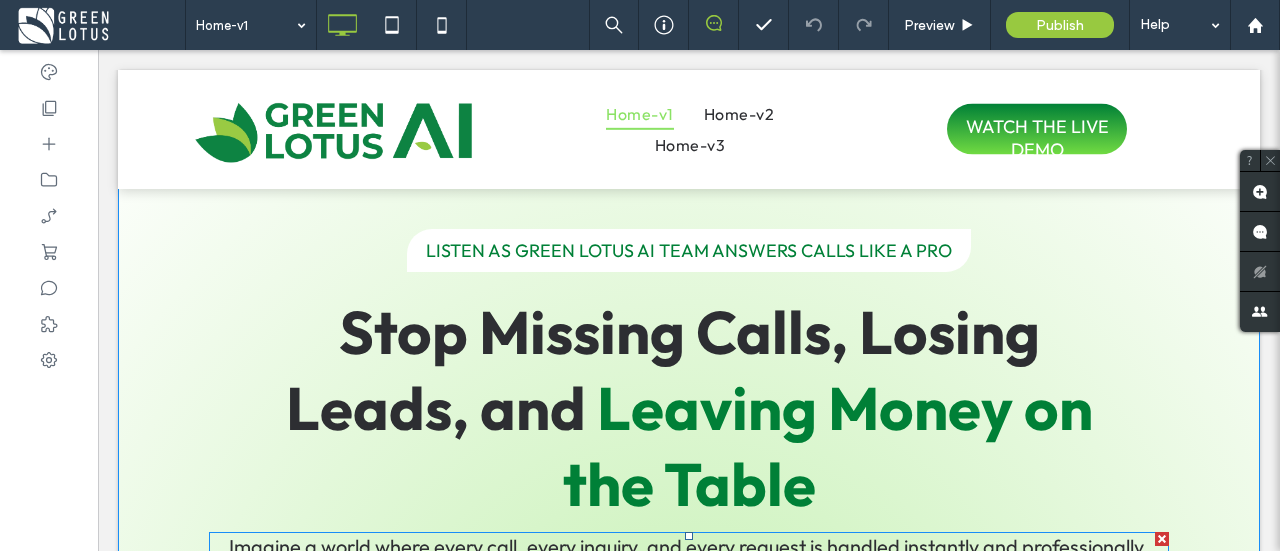scroll, scrollTop: 0, scrollLeft: 0, axis: both 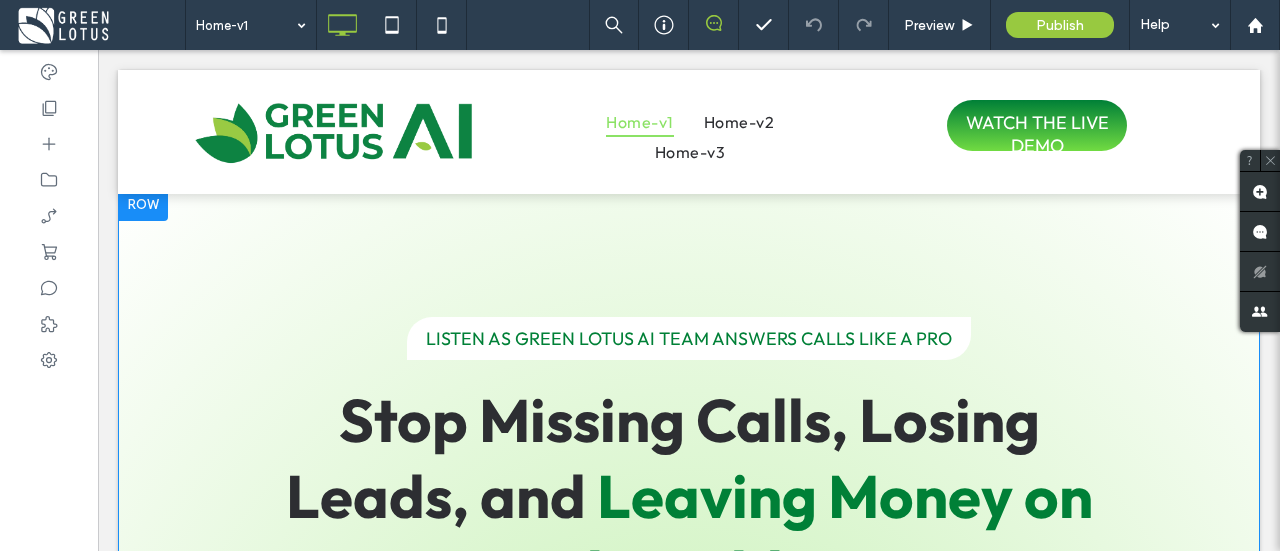click on "Listen as Green Lotus AI Team answers calls like a pro
Stop Missing Calls, Losing Leads, and
Leaving Money on the Table
Imagine a world where every call, every inquiry, and every request is handled instantly and professionally. How much more could your business grow if you never missed a chance to connect?
WATCH THE LIVE DEMO
Click To Paste
Row + Add Section" at bounding box center [689, 841] 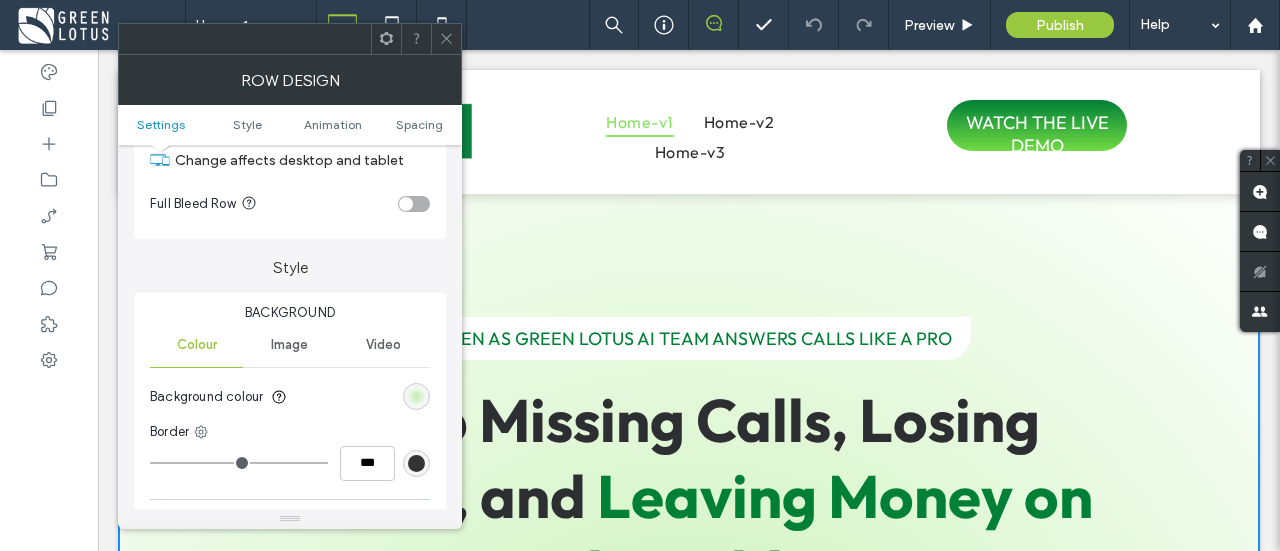 scroll, scrollTop: 100, scrollLeft: 0, axis: vertical 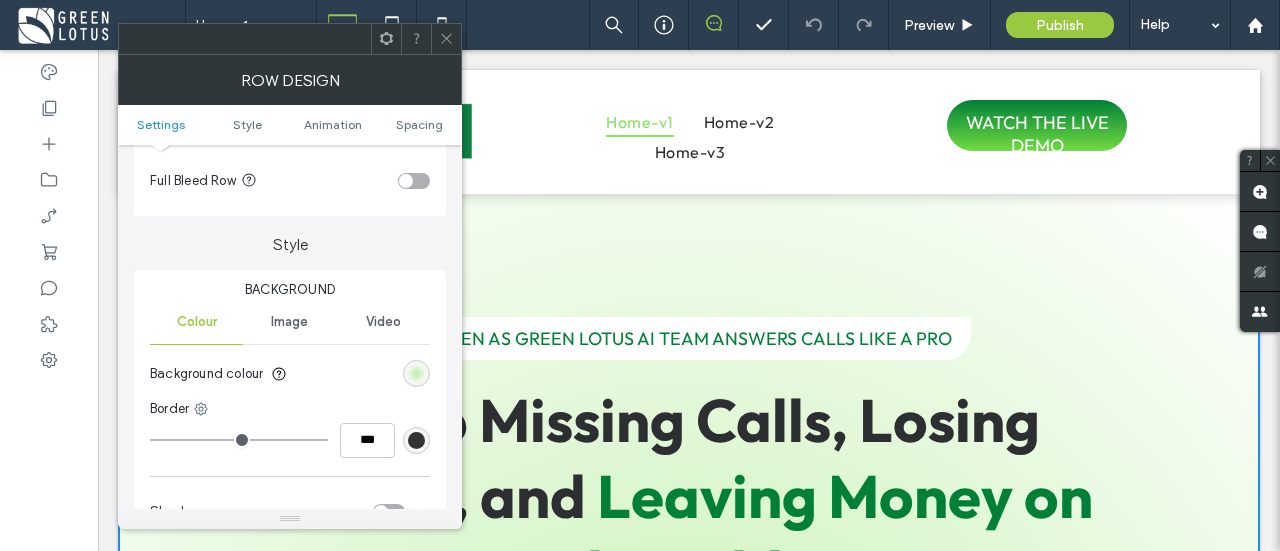 click on "Video" at bounding box center (383, 322) 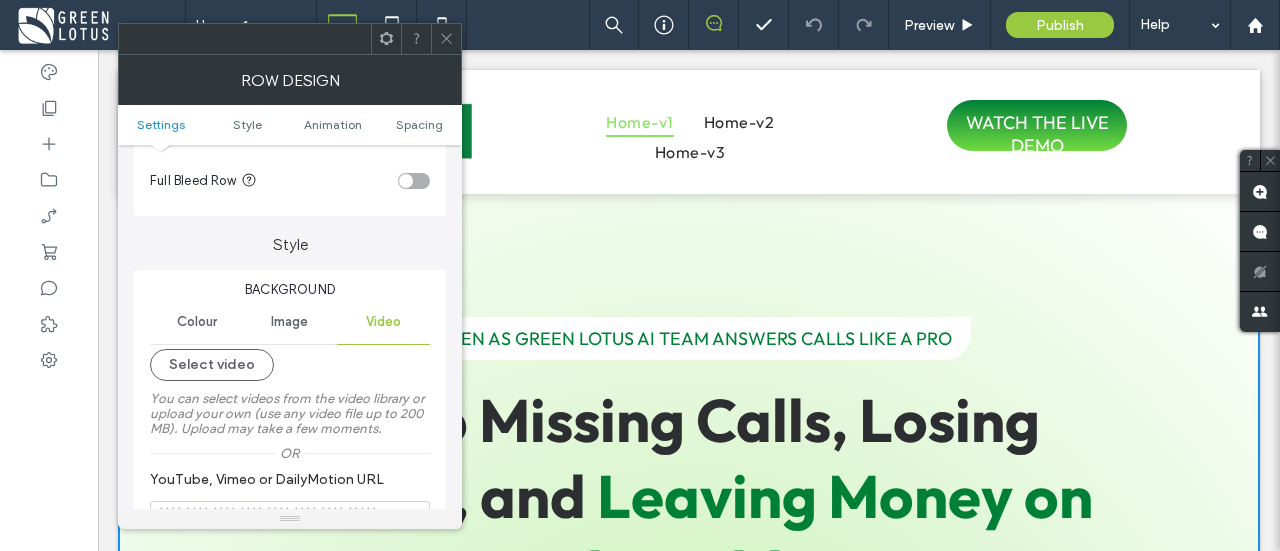 scroll, scrollTop: 100, scrollLeft: 0, axis: vertical 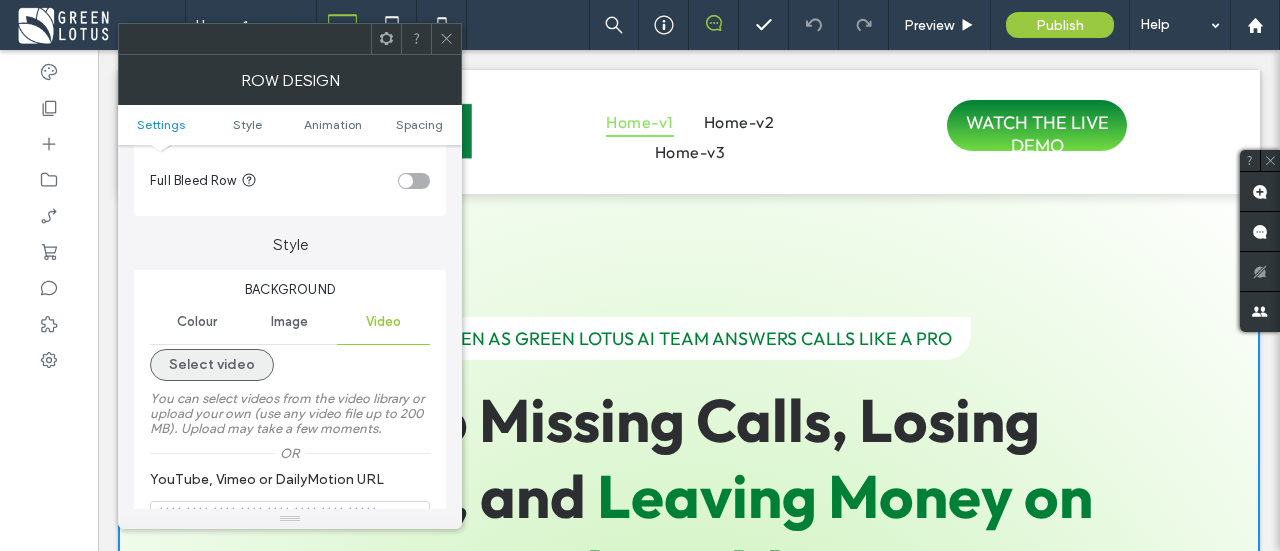click on "Select video" at bounding box center [212, 365] 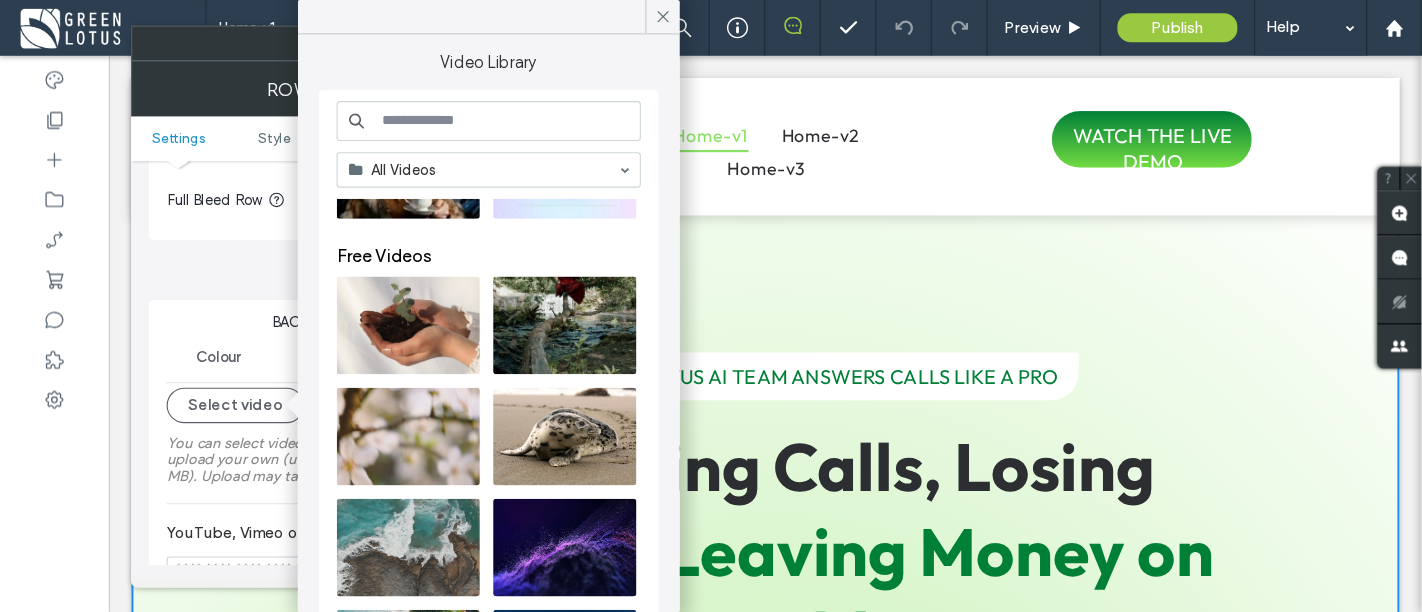 scroll, scrollTop: 0, scrollLeft: 0, axis: both 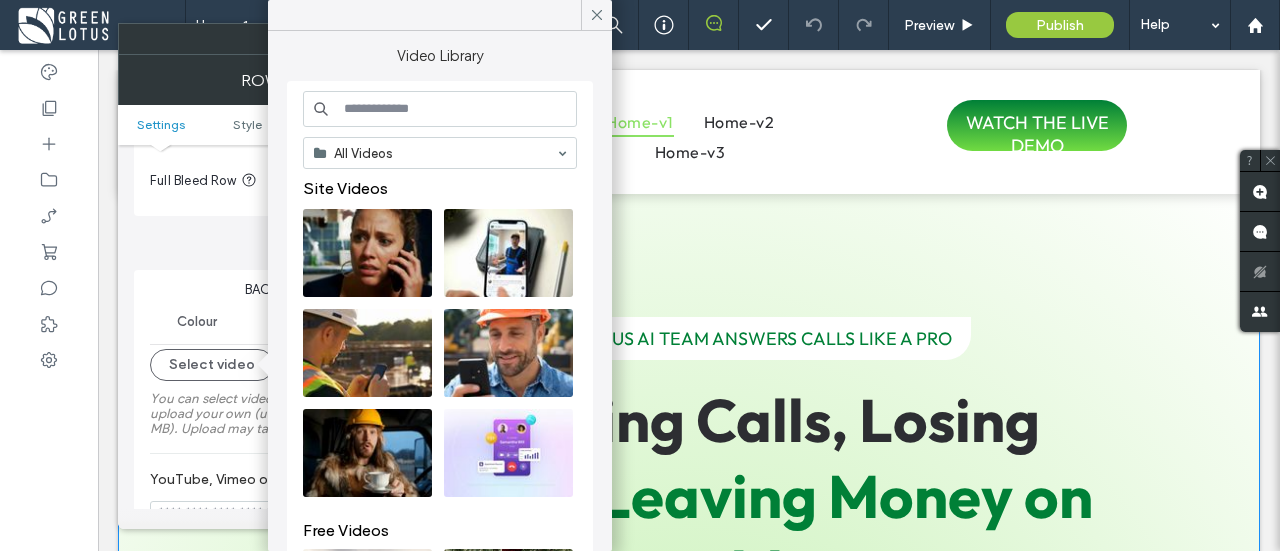 type 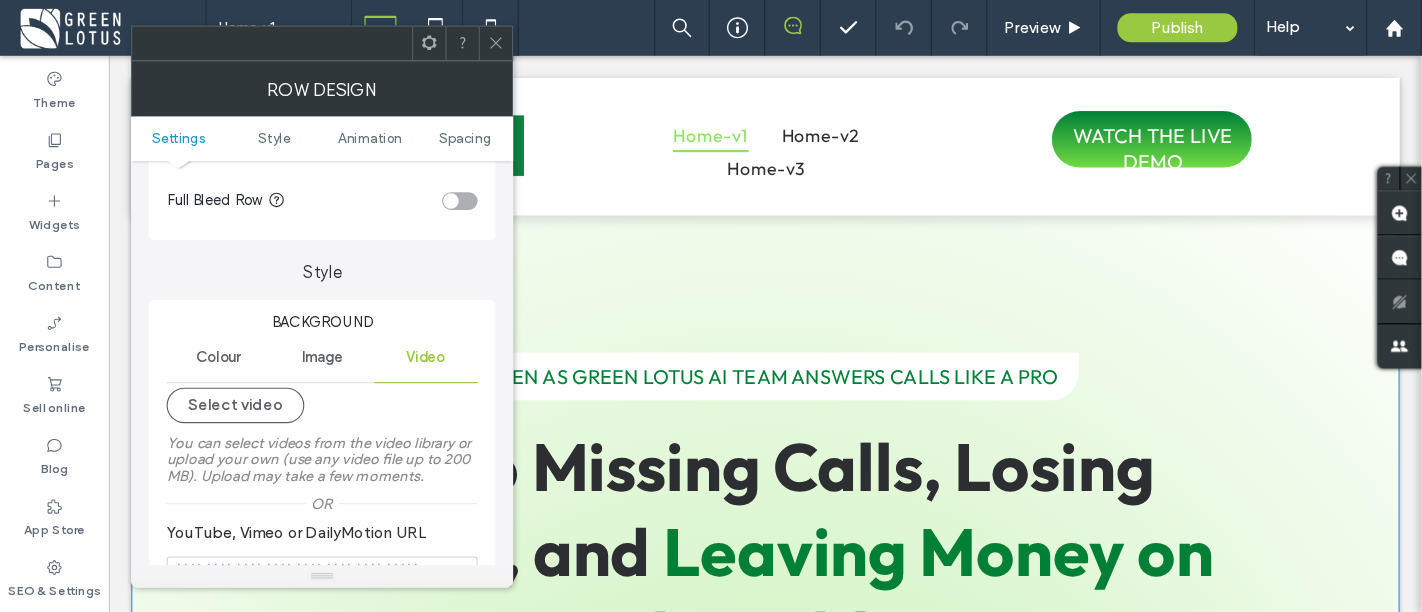 scroll, scrollTop: 100, scrollLeft: 0, axis: vertical 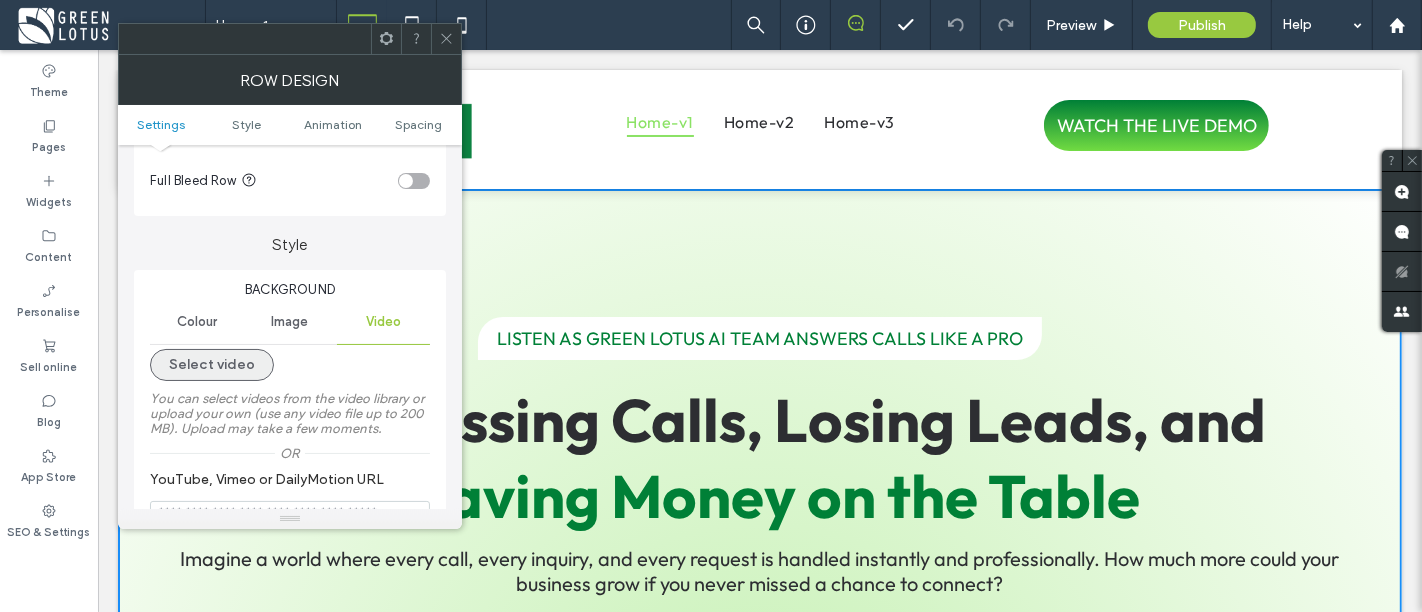 click on "Select video" at bounding box center (212, 365) 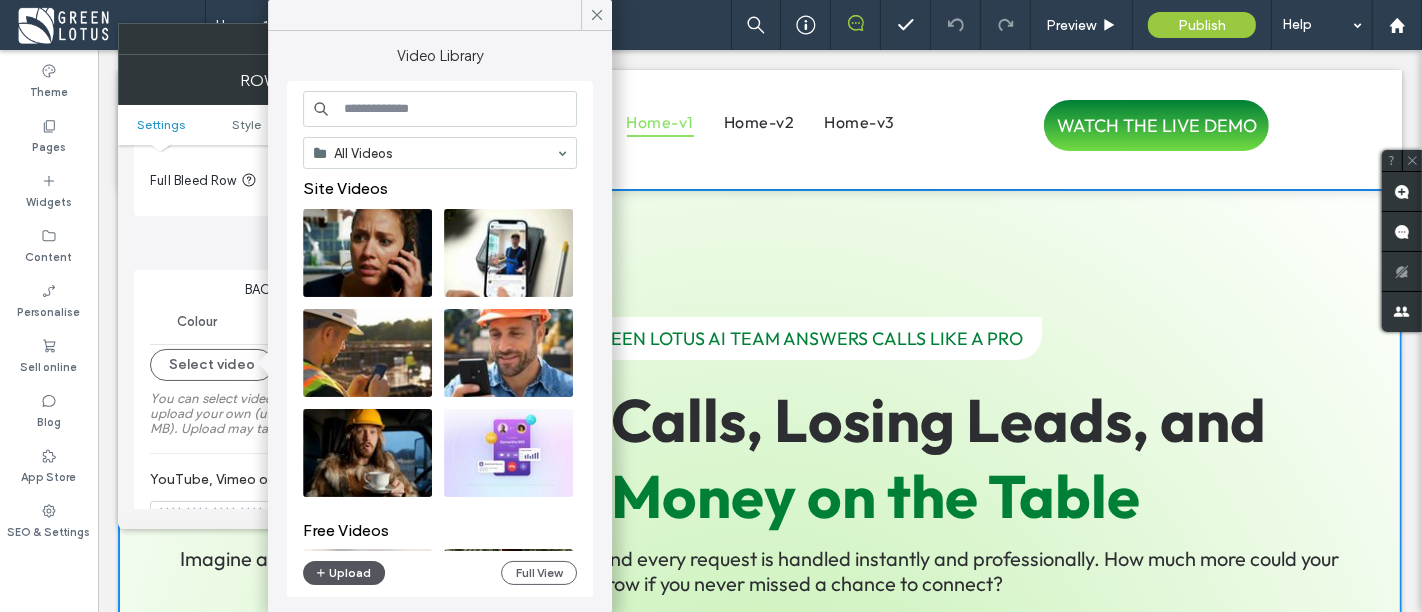 click on "Upload" at bounding box center [344, 573] 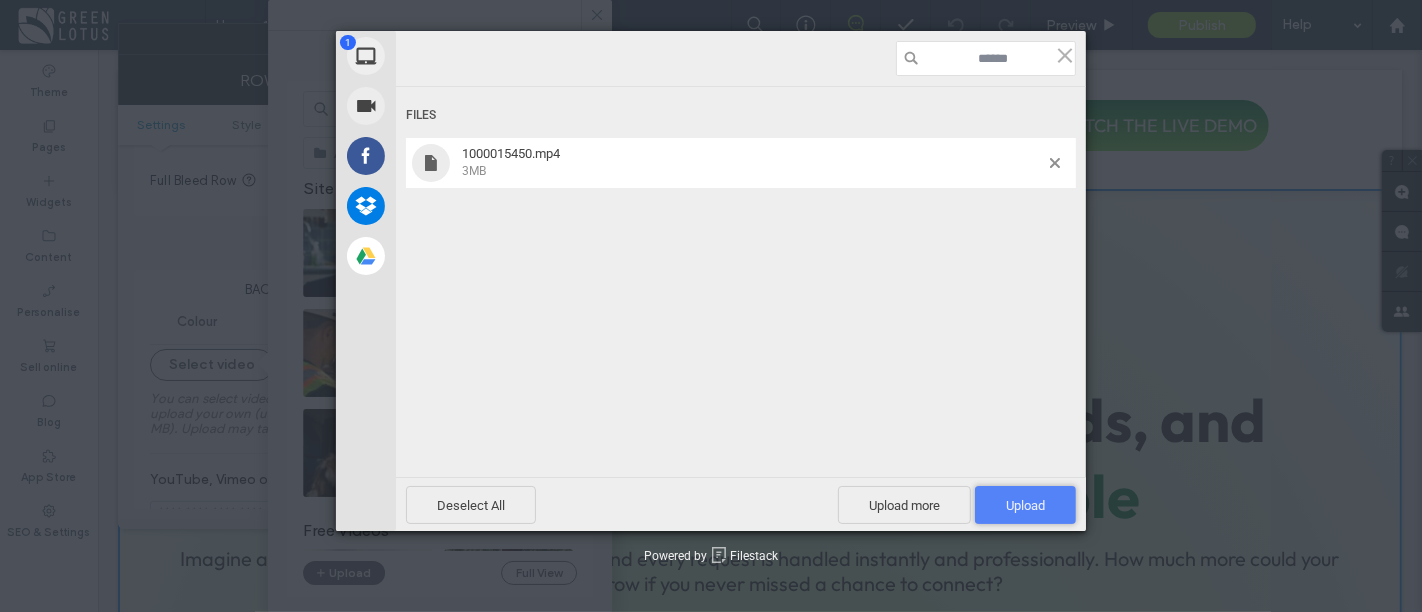 click on "Upload
1" at bounding box center (1025, 505) 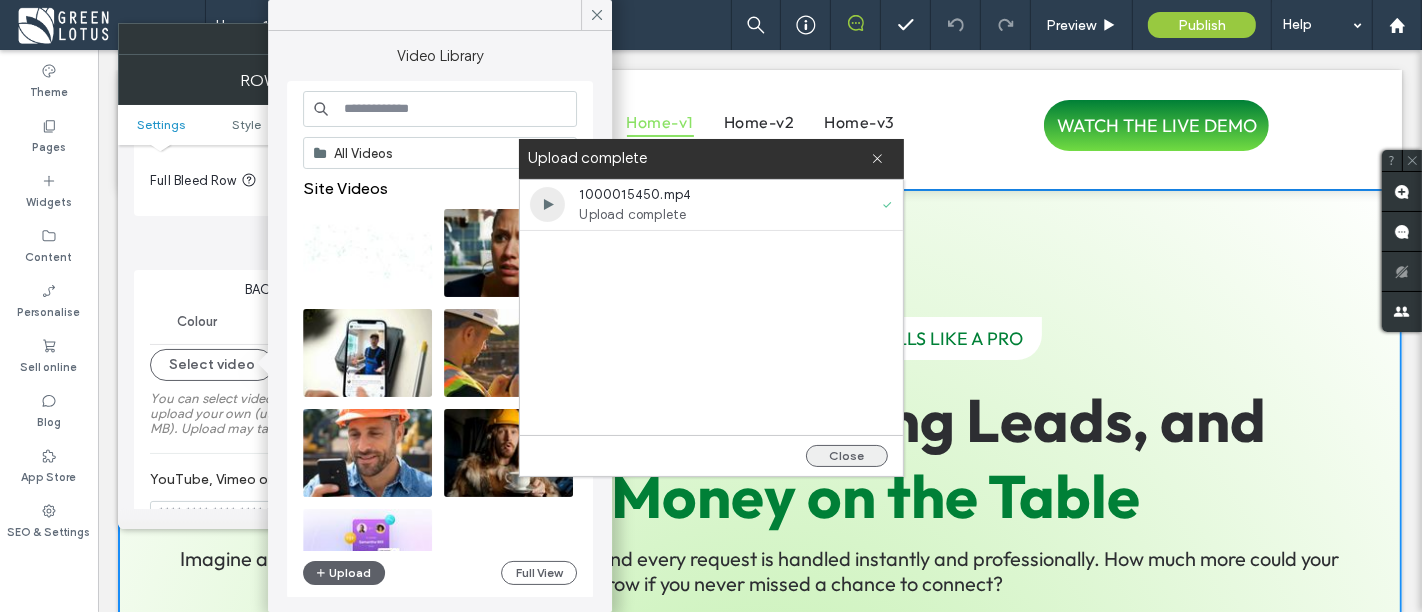 click on "Close" at bounding box center (847, 456) 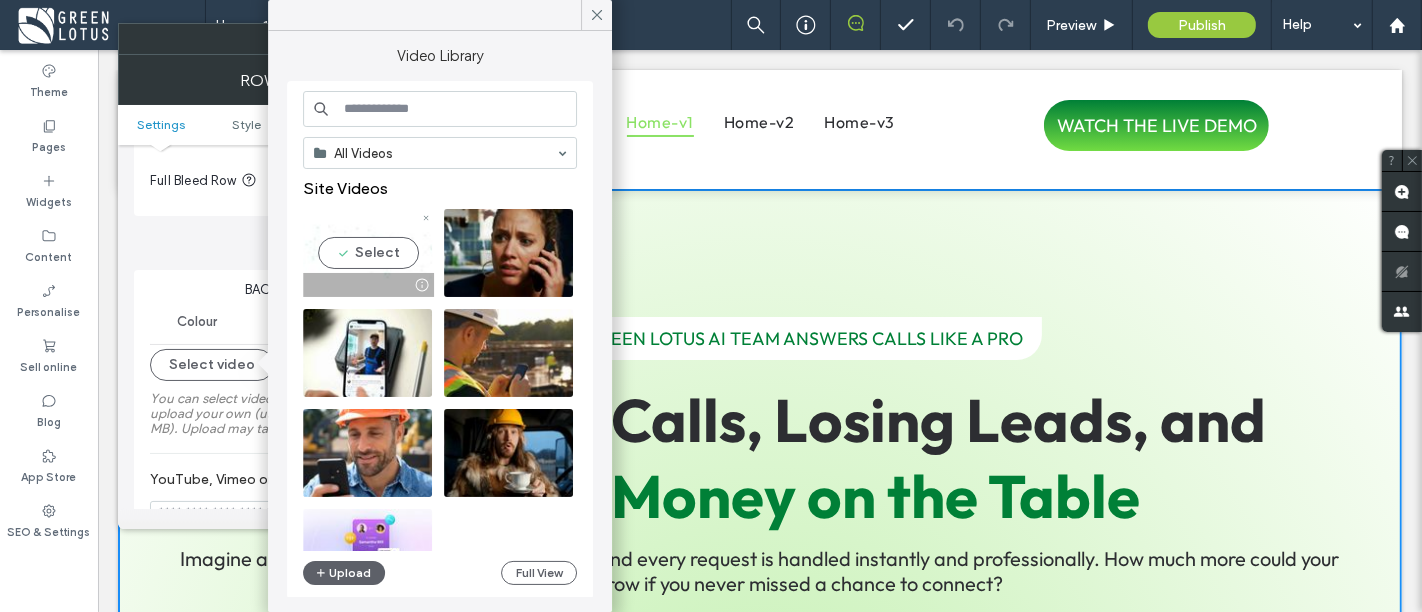 click at bounding box center [367, 253] 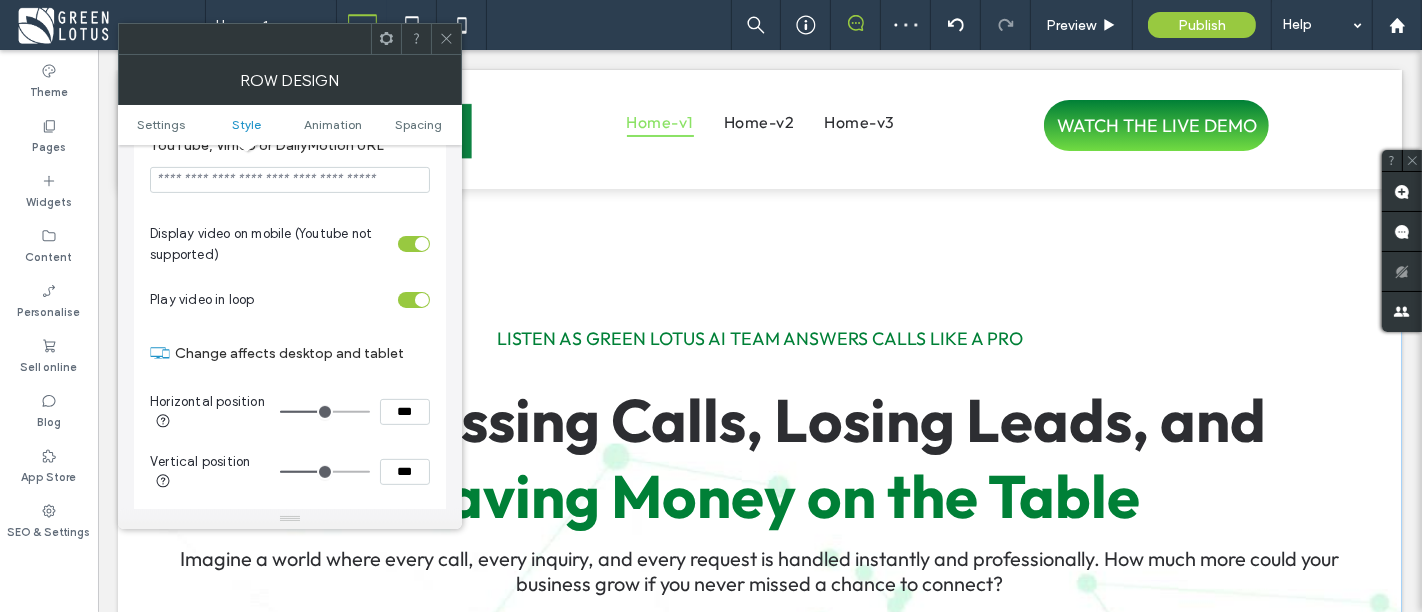 scroll, scrollTop: 655, scrollLeft: 0, axis: vertical 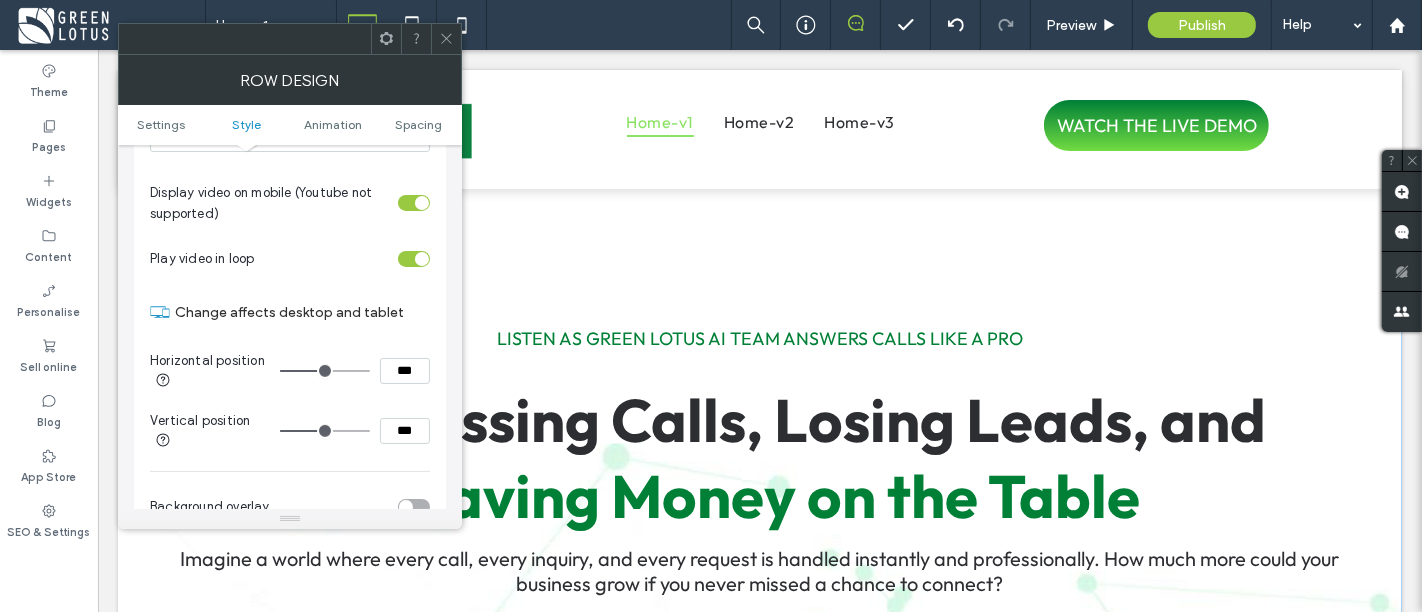 click 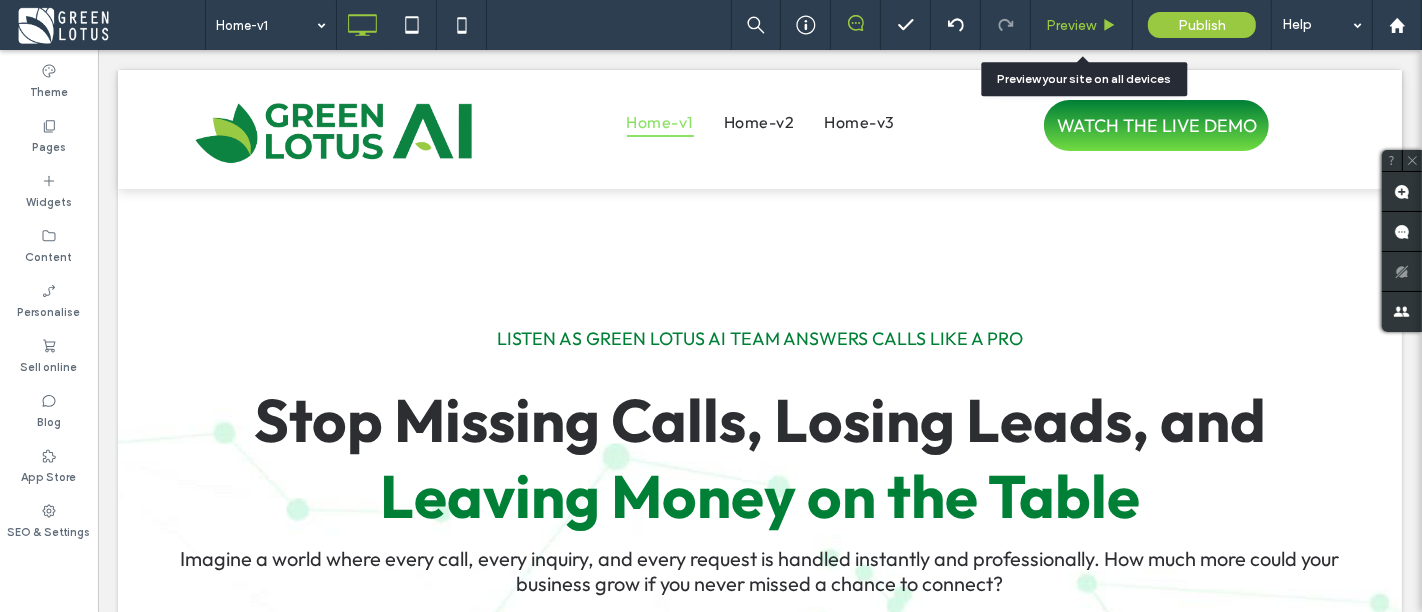 click on "Preview" at bounding box center (1071, 25) 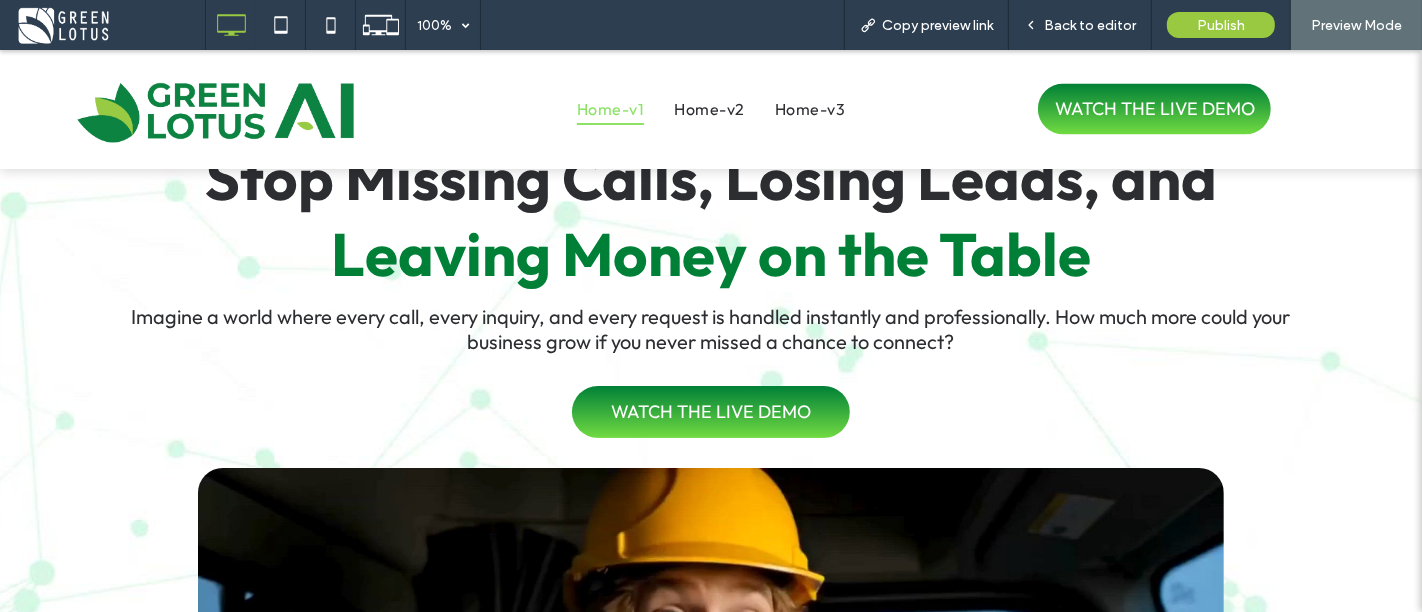 scroll, scrollTop: 111, scrollLeft: 0, axis: vertical 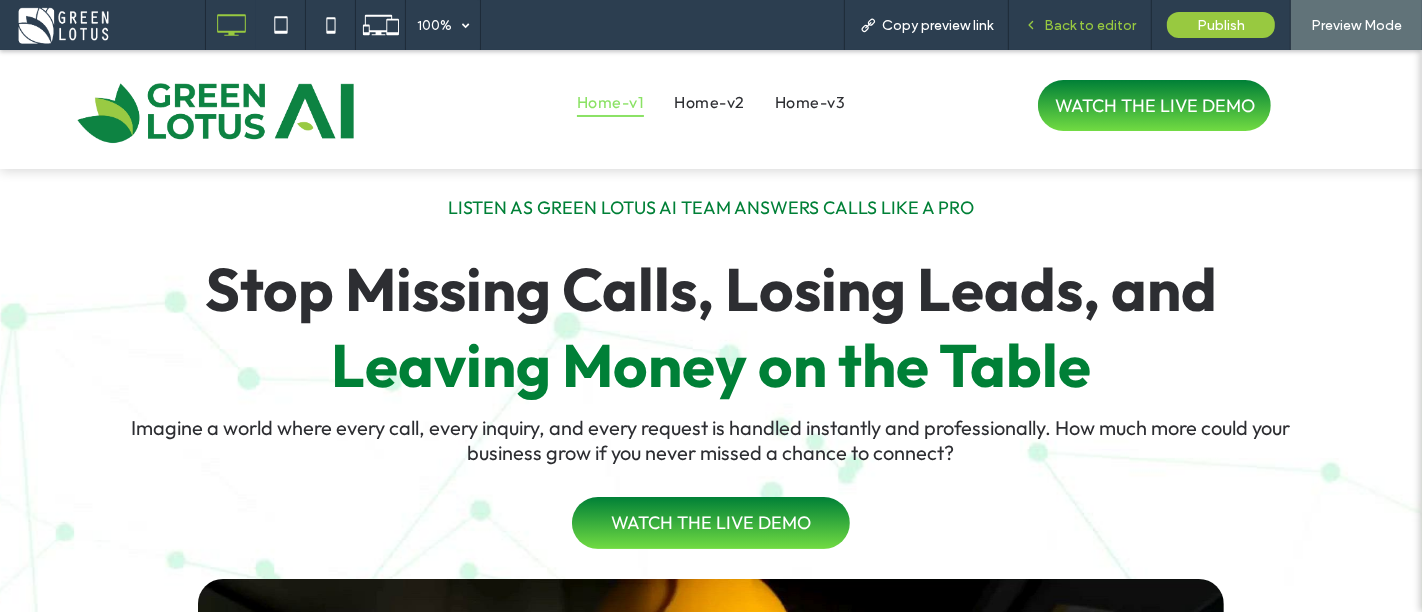 click on "Back to editor" at bounding box center (1080, 25) 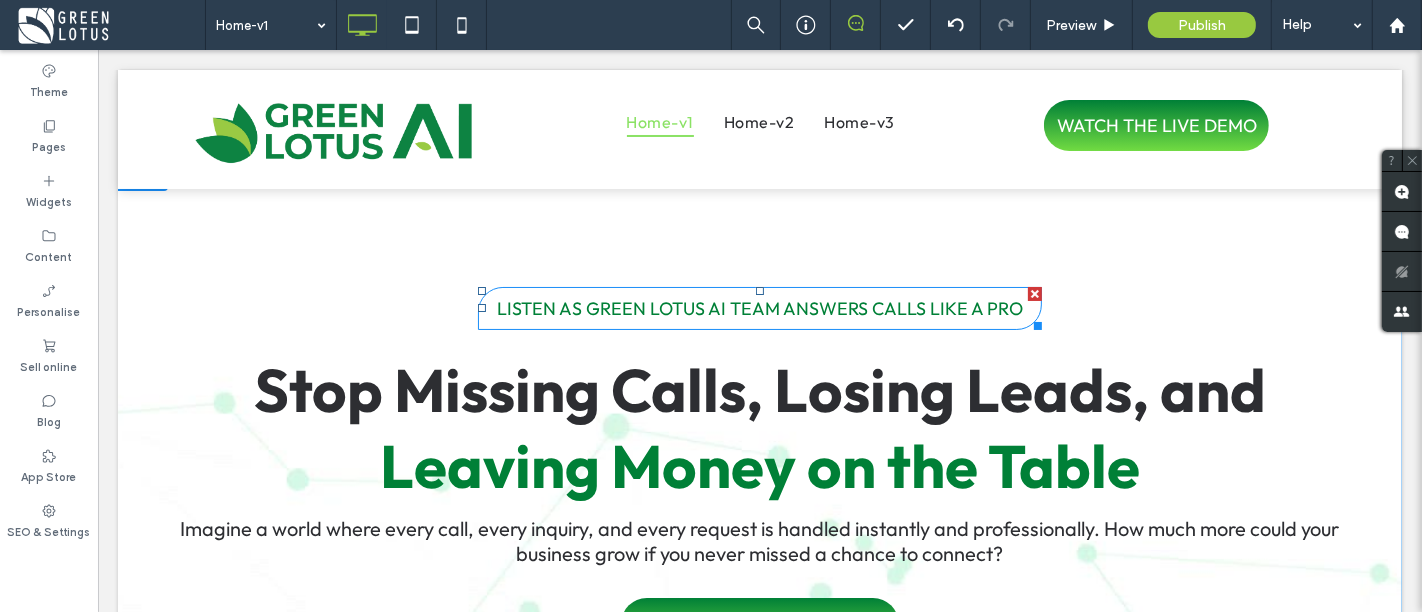 scroll, scrollTop: 0, scrollLeft: 0, axis: both 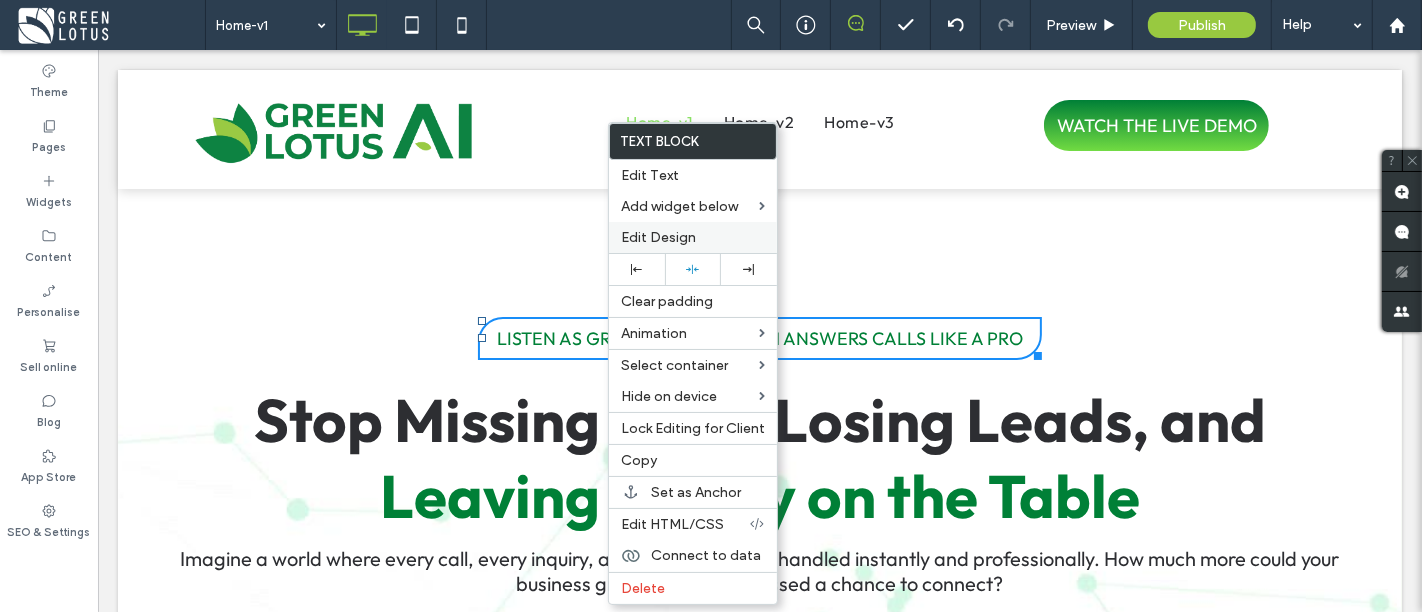 click on "Edit Design" at bounding box center (658, 237) 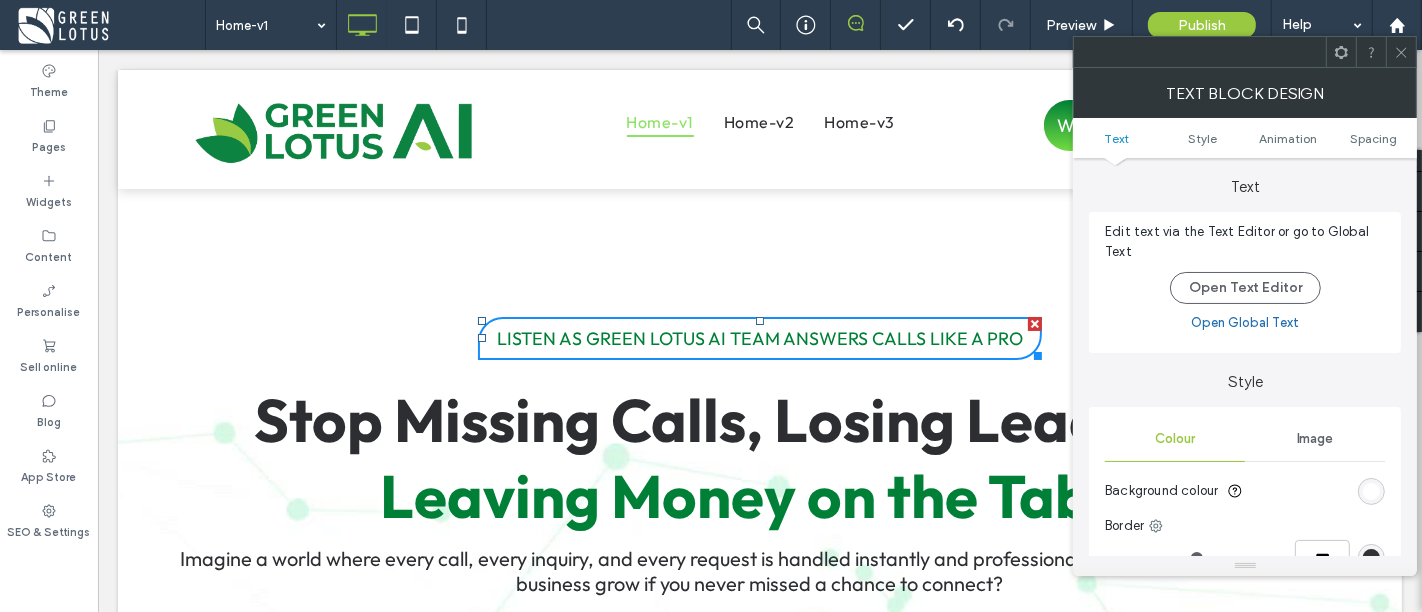 click at bounding box center (1371, 491) 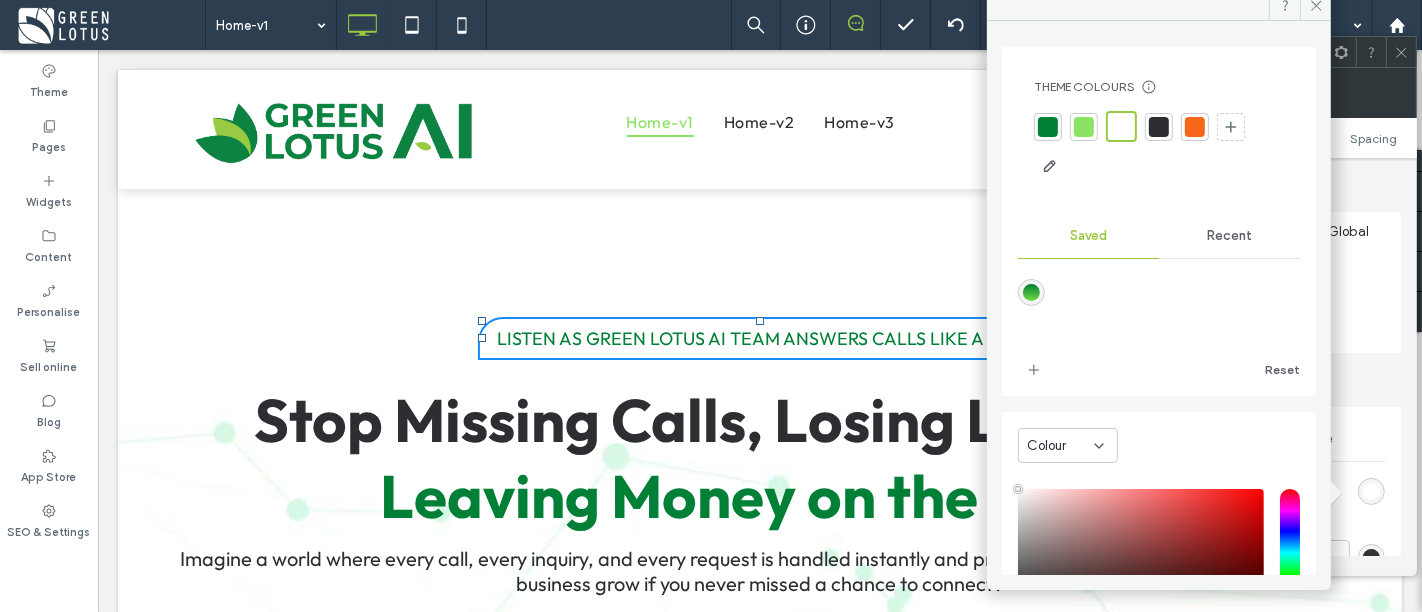 click on "Recent" at bounding box center (1229, 236) 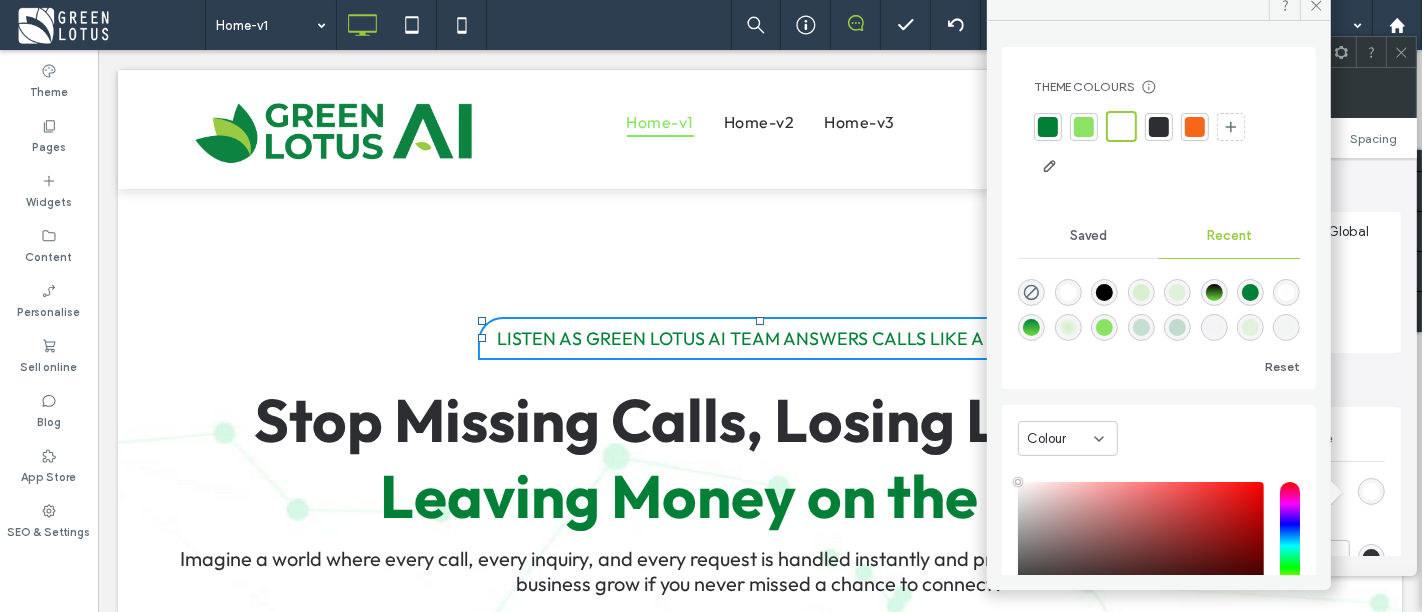 click at bounding box center [1141, 292] 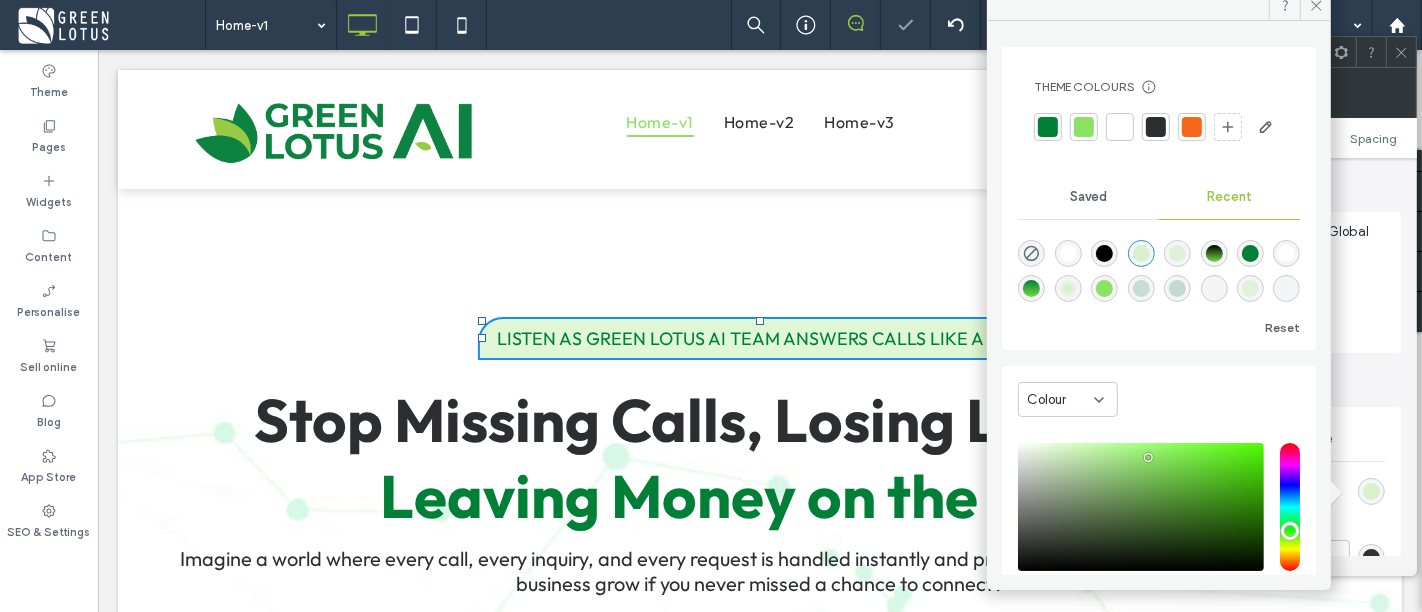 click at bounding box center [1177, 253] 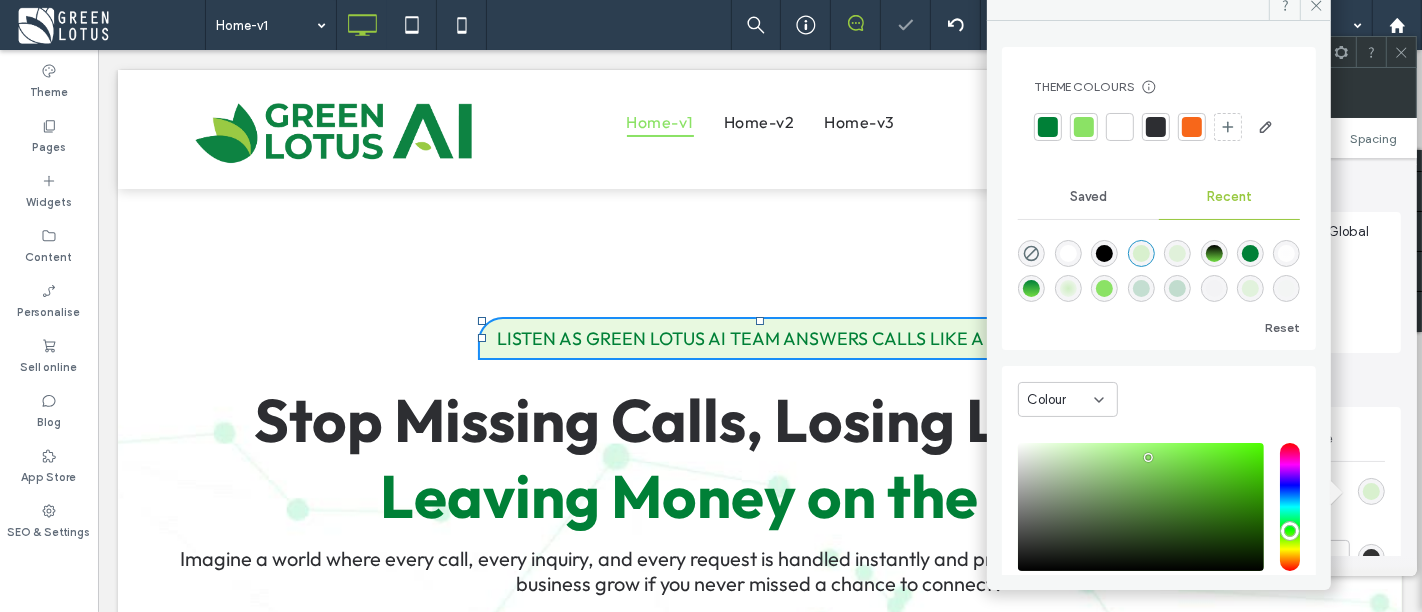 type on "**" 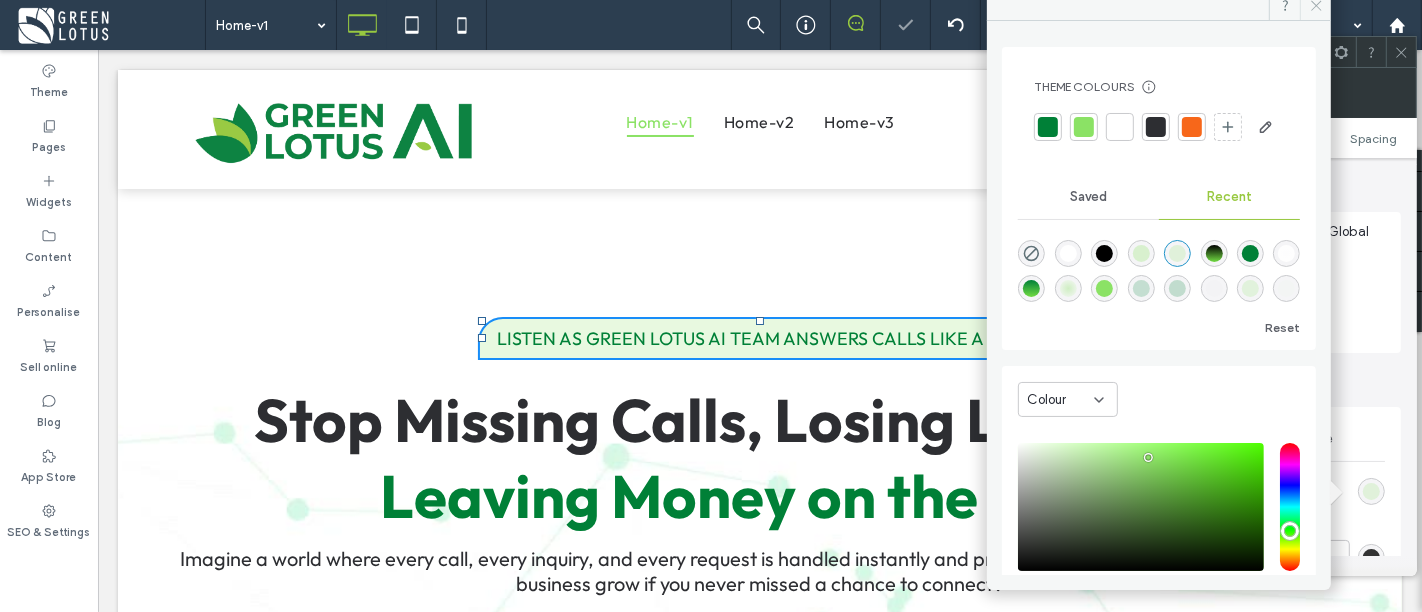 click 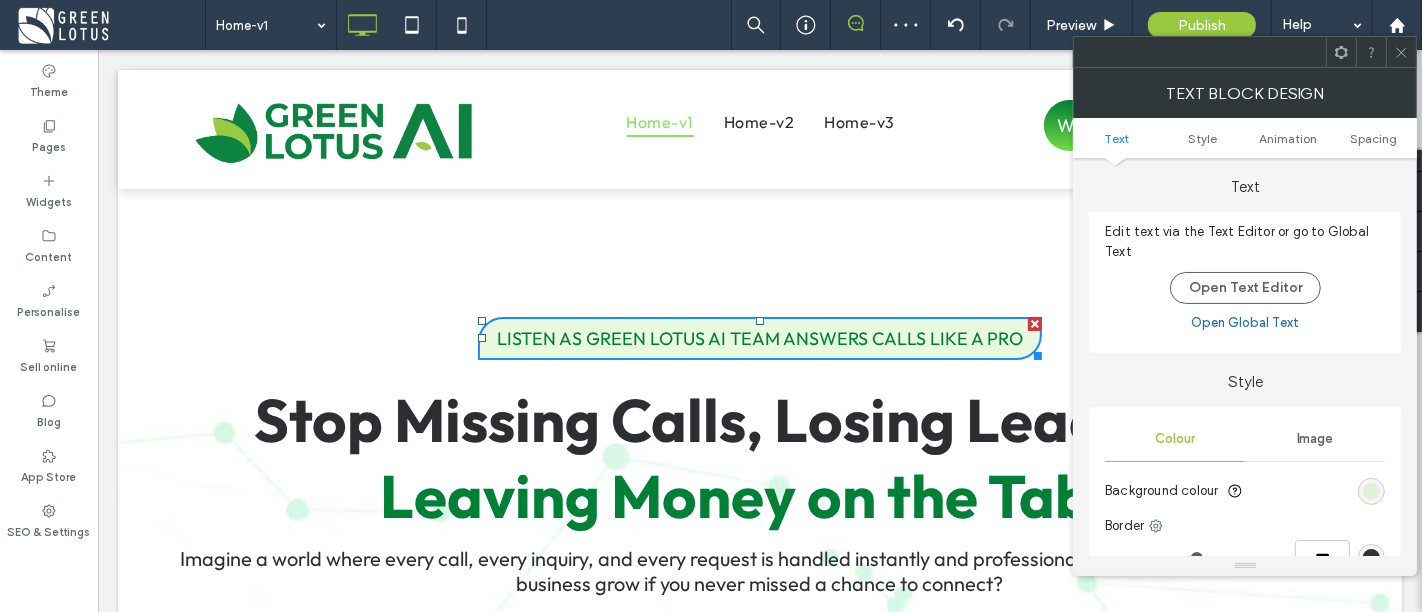 click 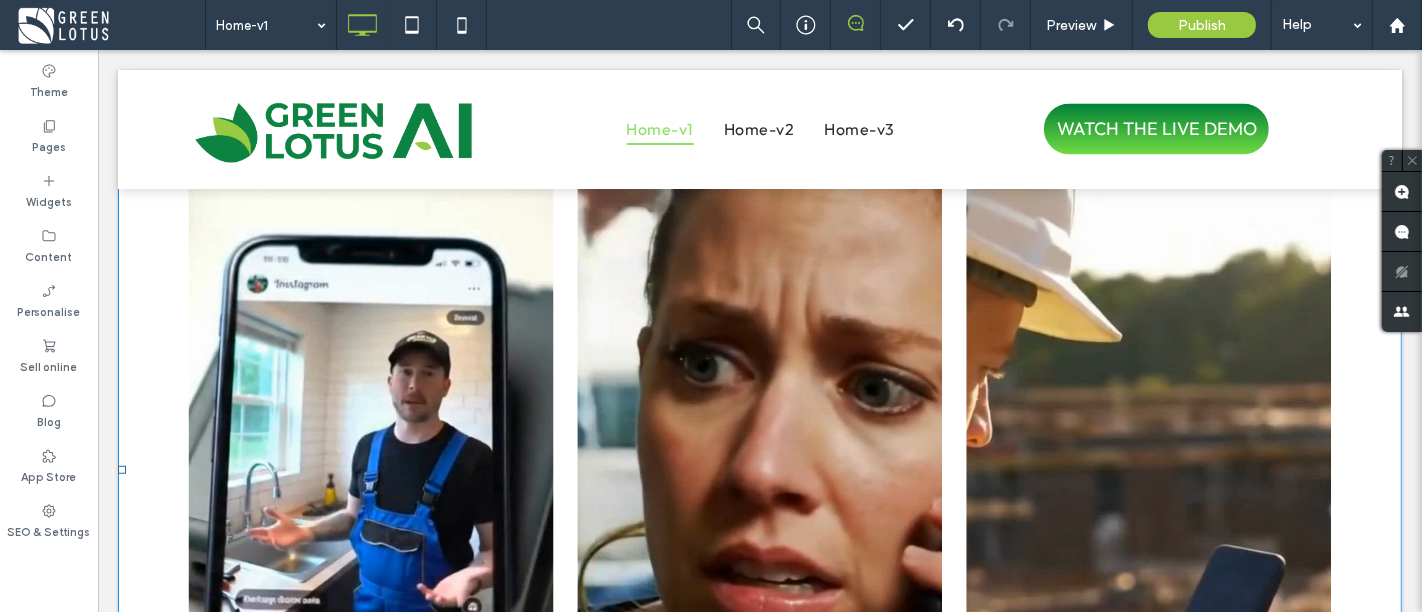 scroll, scrollTop: 1222, scrollLeft: 0, axis: vertical 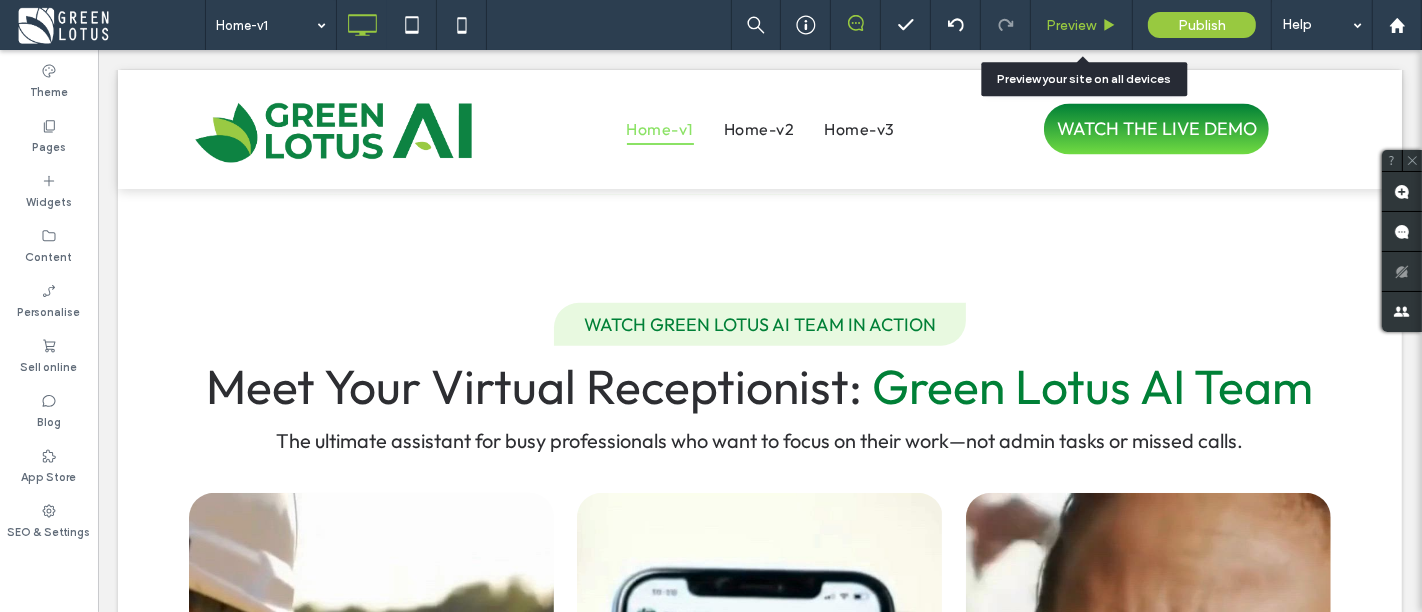 click on "Preview" at bounding box center (1071, 25) 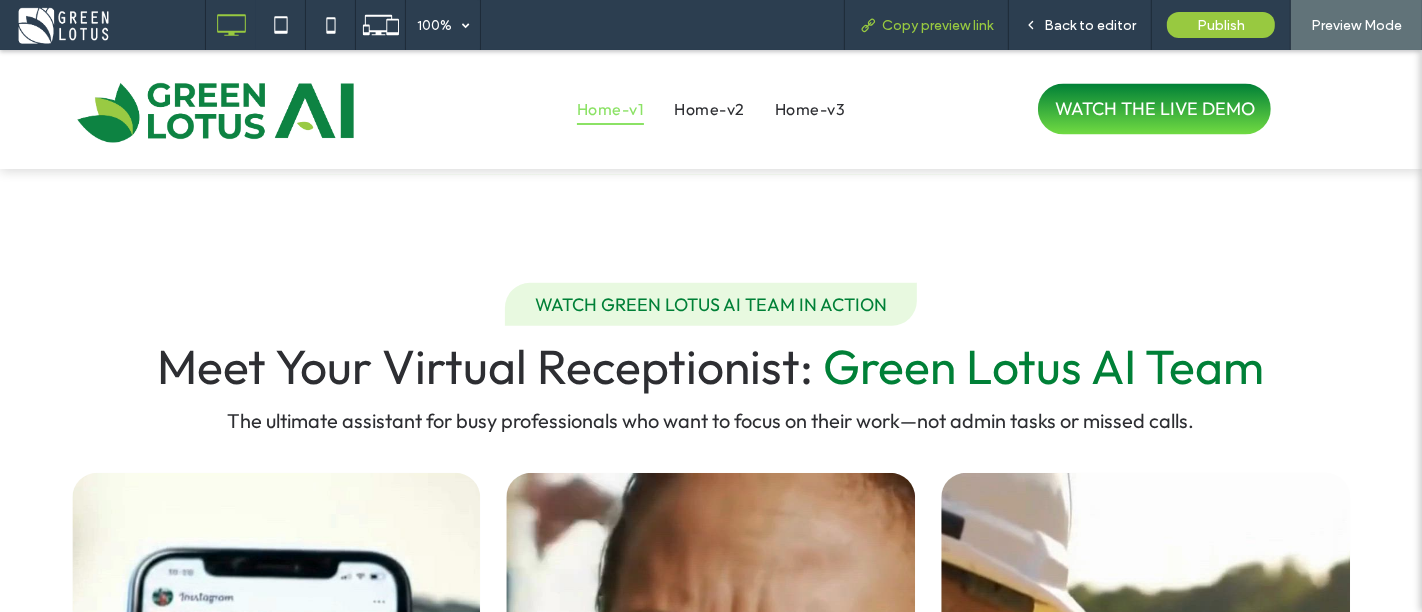 click on "Copy preview link" at bounding box center (937, 25) 